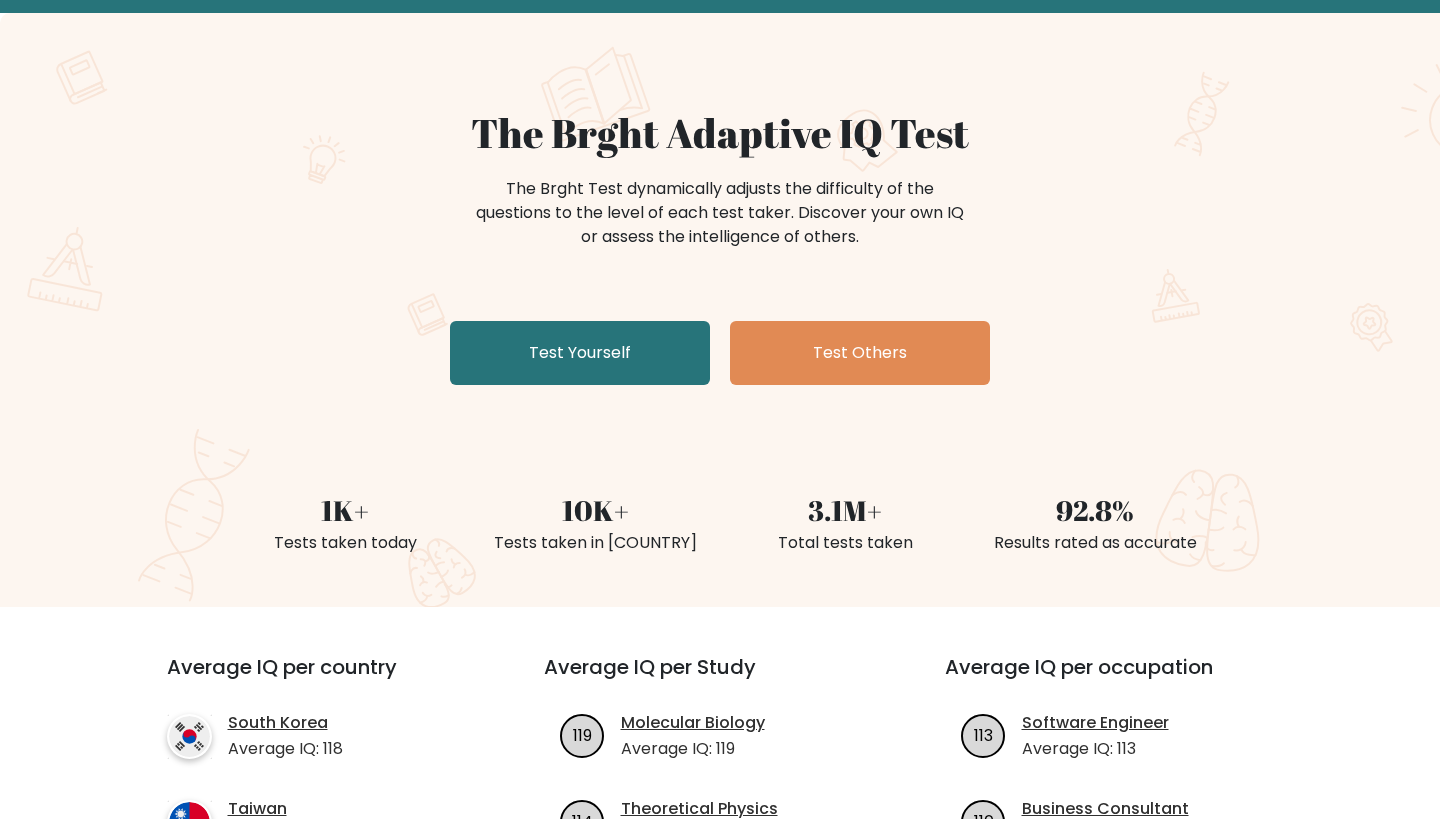 scroll, scrollTop: 99, scrollLeft: 0, axis: vertical 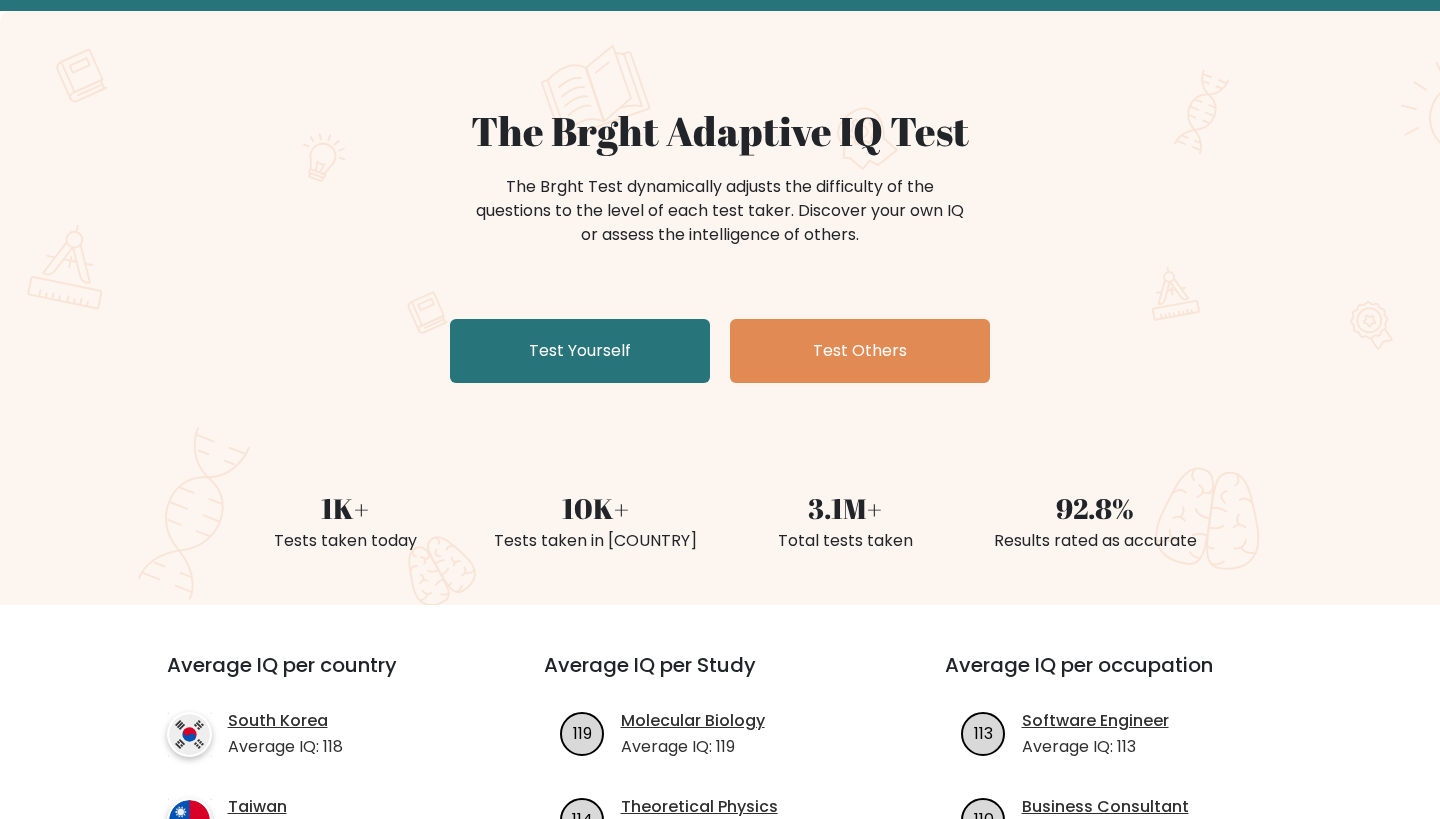 click on "The Brght Adaptive IQ Test
The Brght Test dynamically adjusts the difficulty of the questions to the level of each test taker. Discover your own IQ or assess the intelligence of others.
Test Yourself
Test Others" at bounding box center [720, 249] 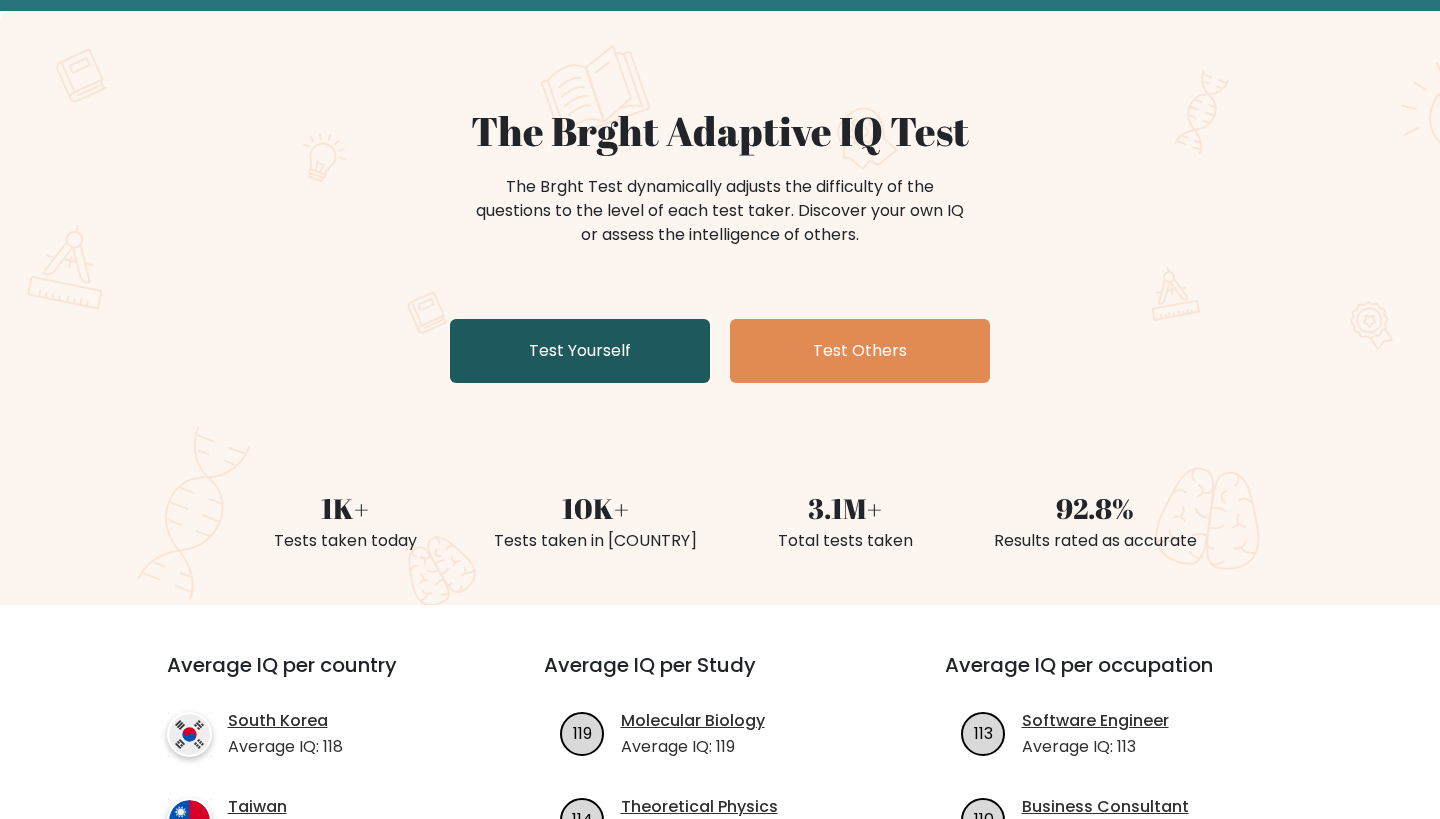 click on "Test Yourself" at bounding box center [580, 351] 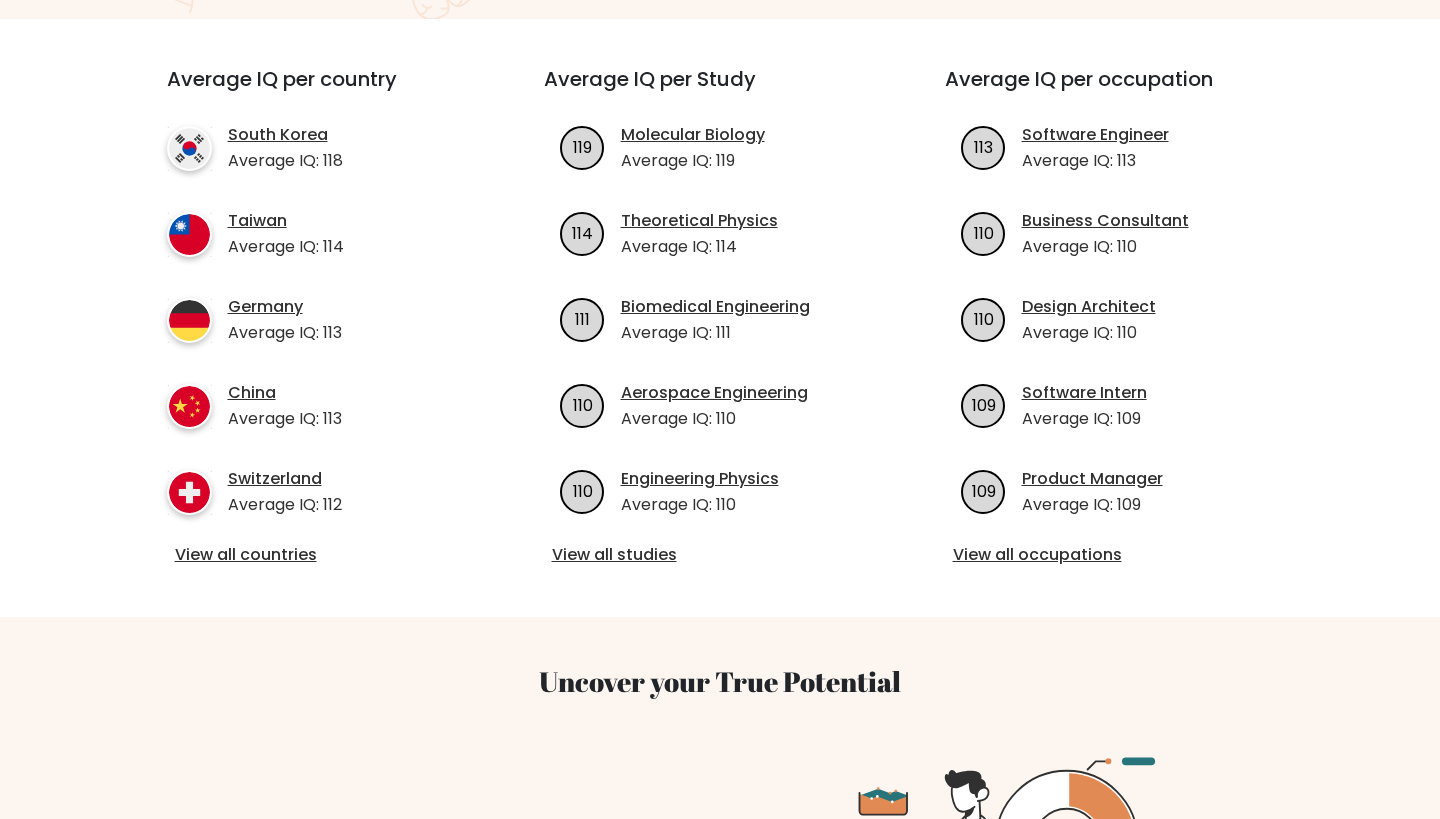 scroll, scrollTop: 702, scrollLeft: 0, axis: vertical 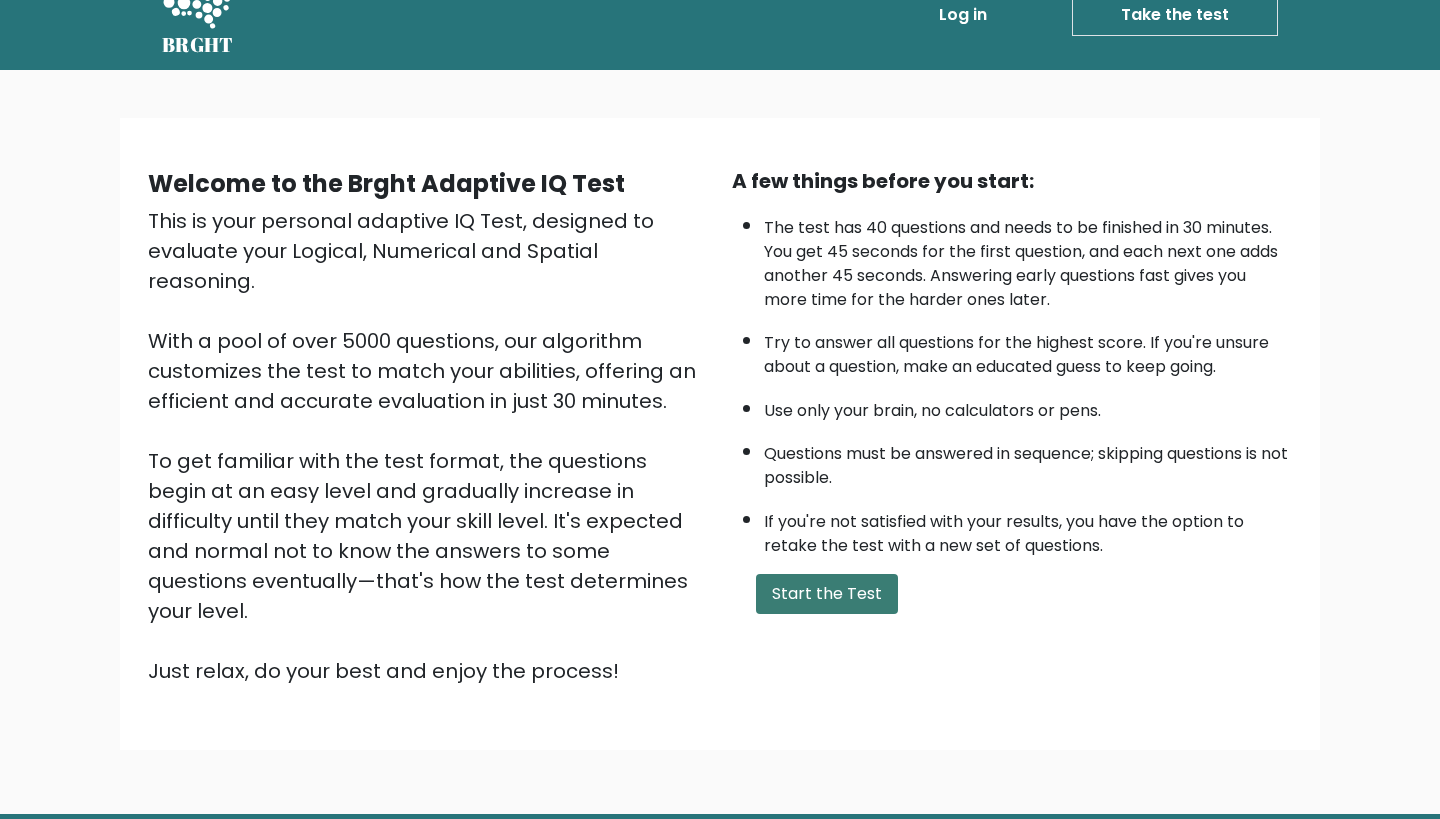 click on "Start the Test" at bounding box center [827, 594] 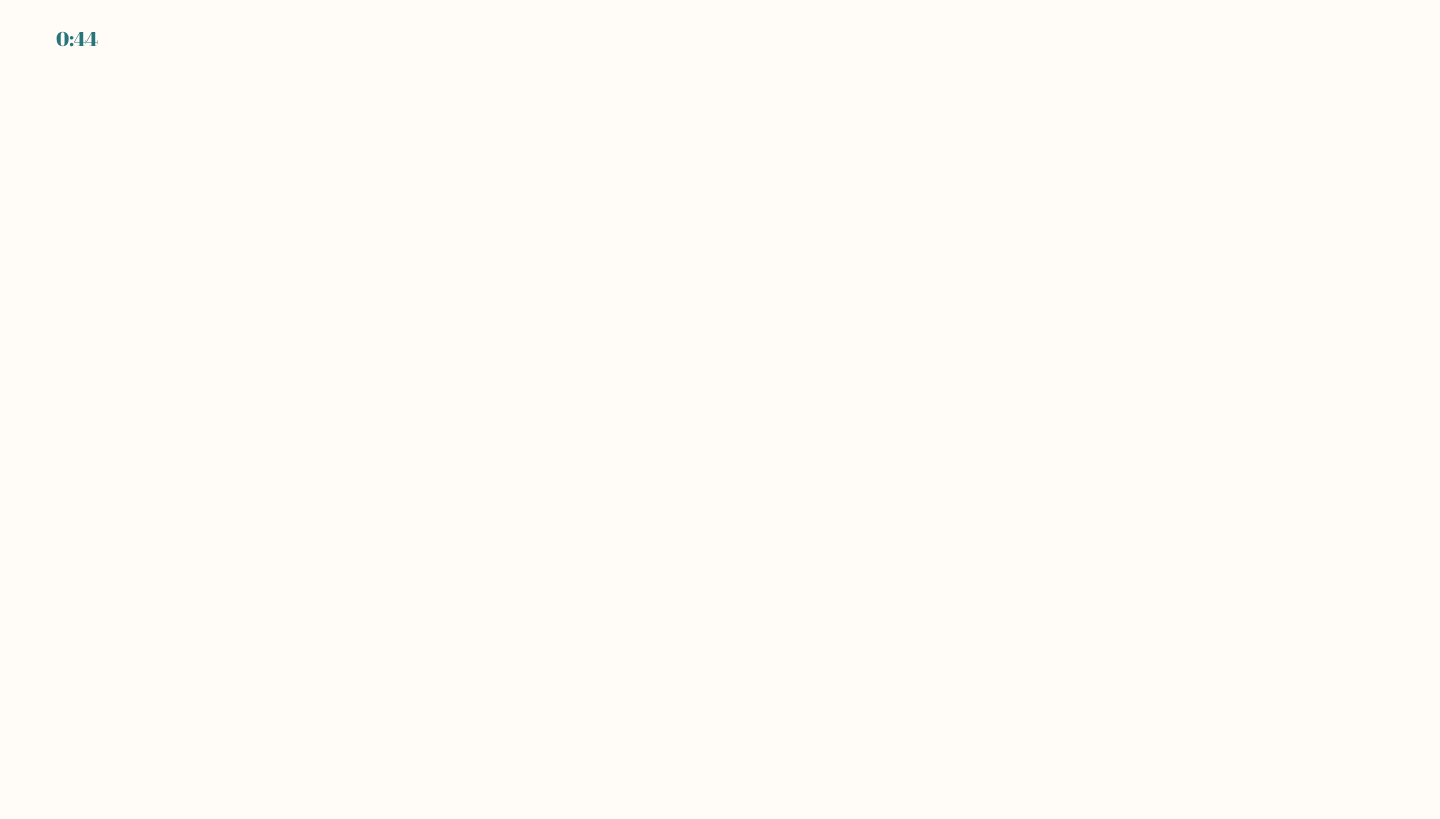 scroll, scrollTop: 0, scrollLeft: 0, axis: both 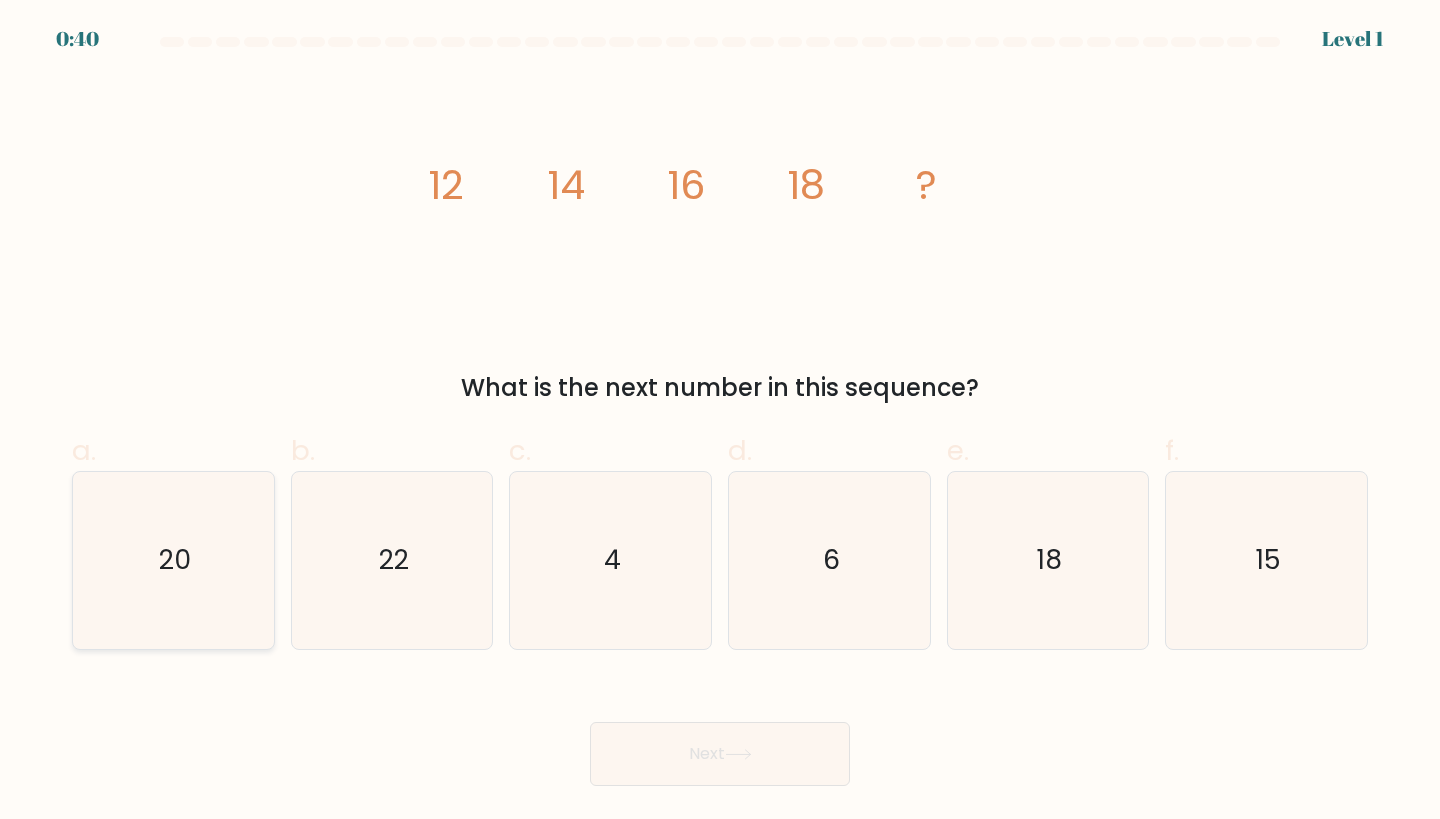 click on "20" at bounding box center (173, 560) 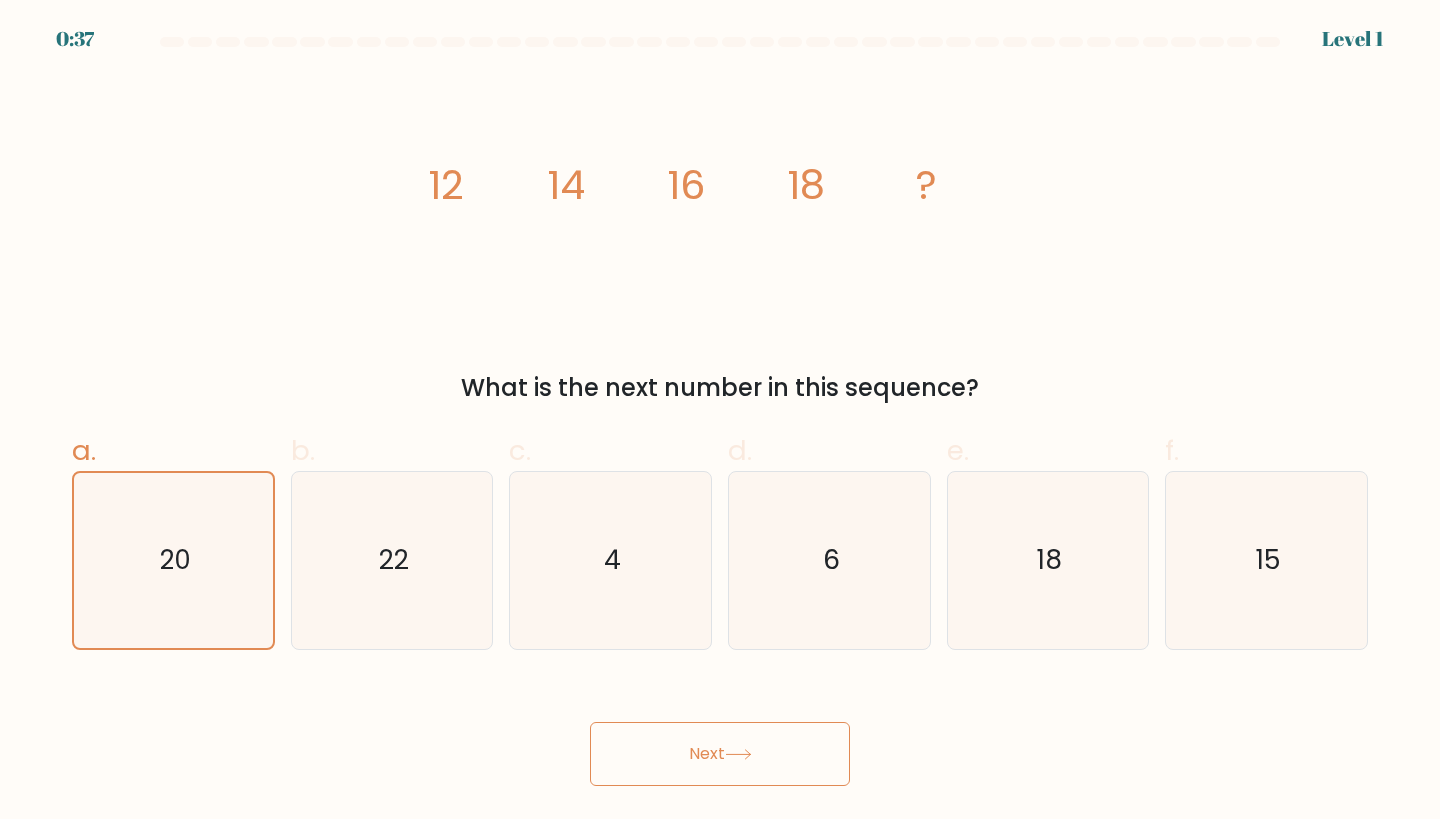 click on "Next" at bounding box center (720, 754) 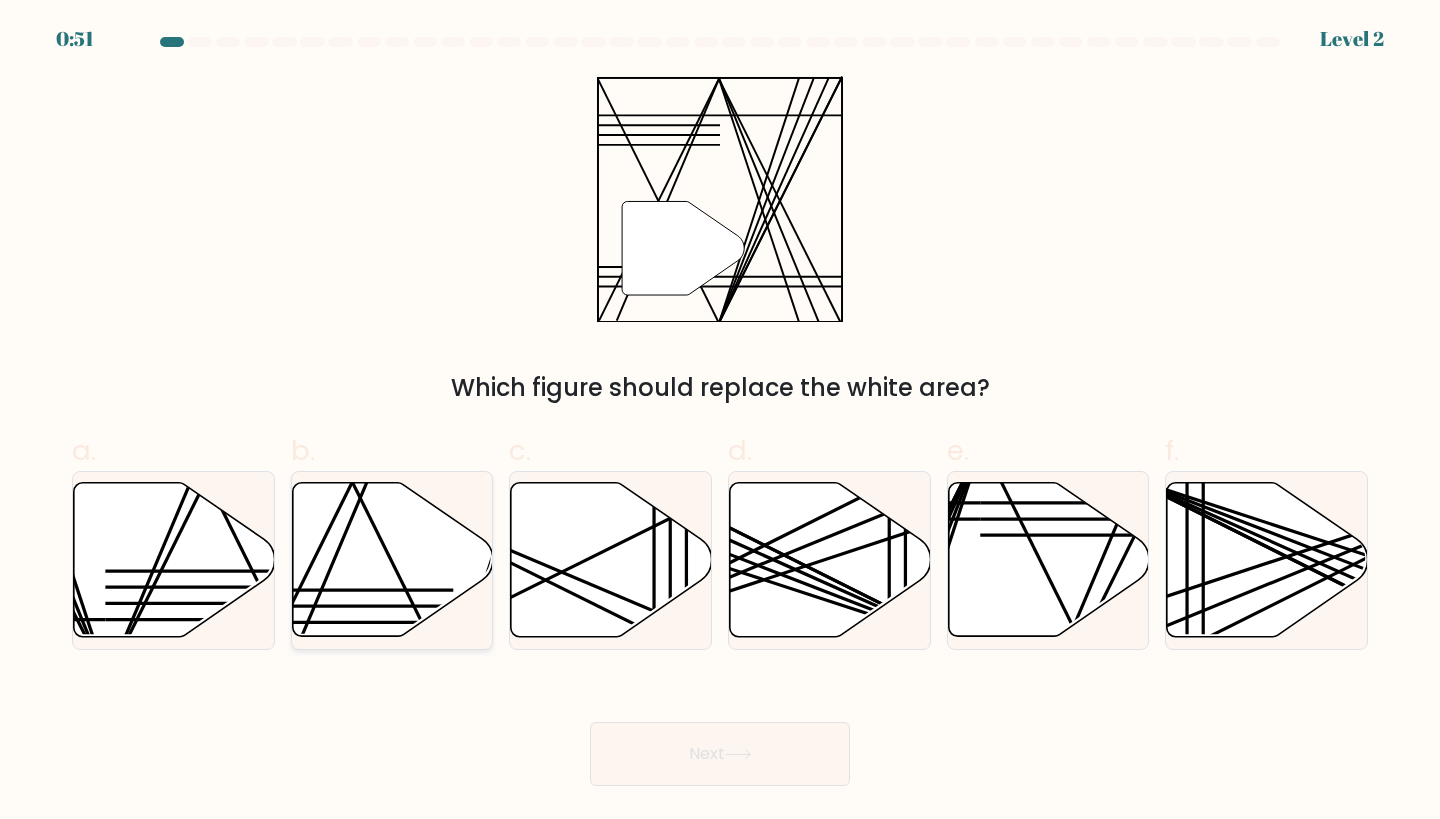 click at bounding box center [352, 482] 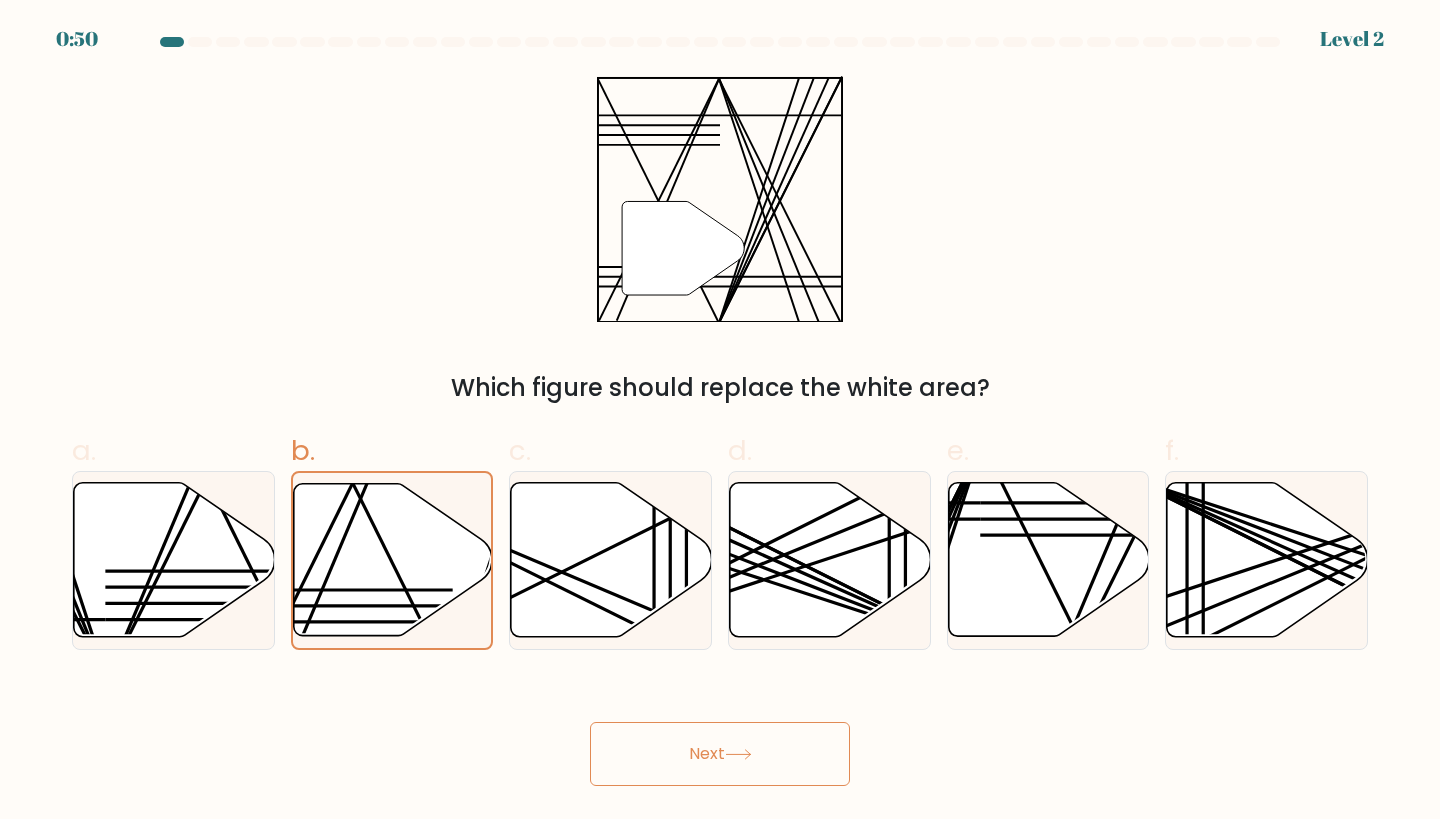 click on "Next" at bounding box center [720, 754] 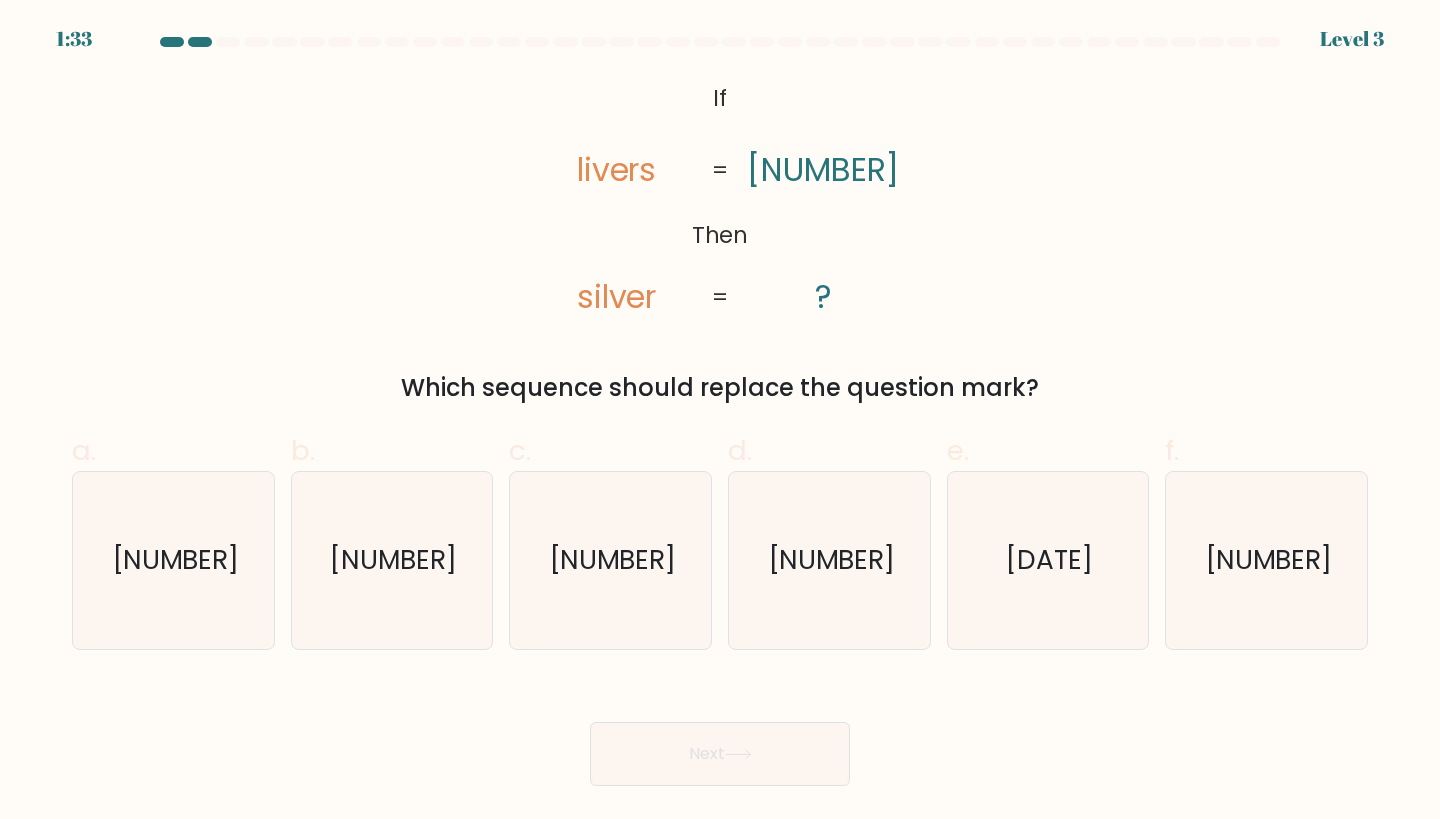 drag, startPoint x: 584, startPoint y: 163, endPoint x: 871, endPoint y: 166, distance: 287.0157 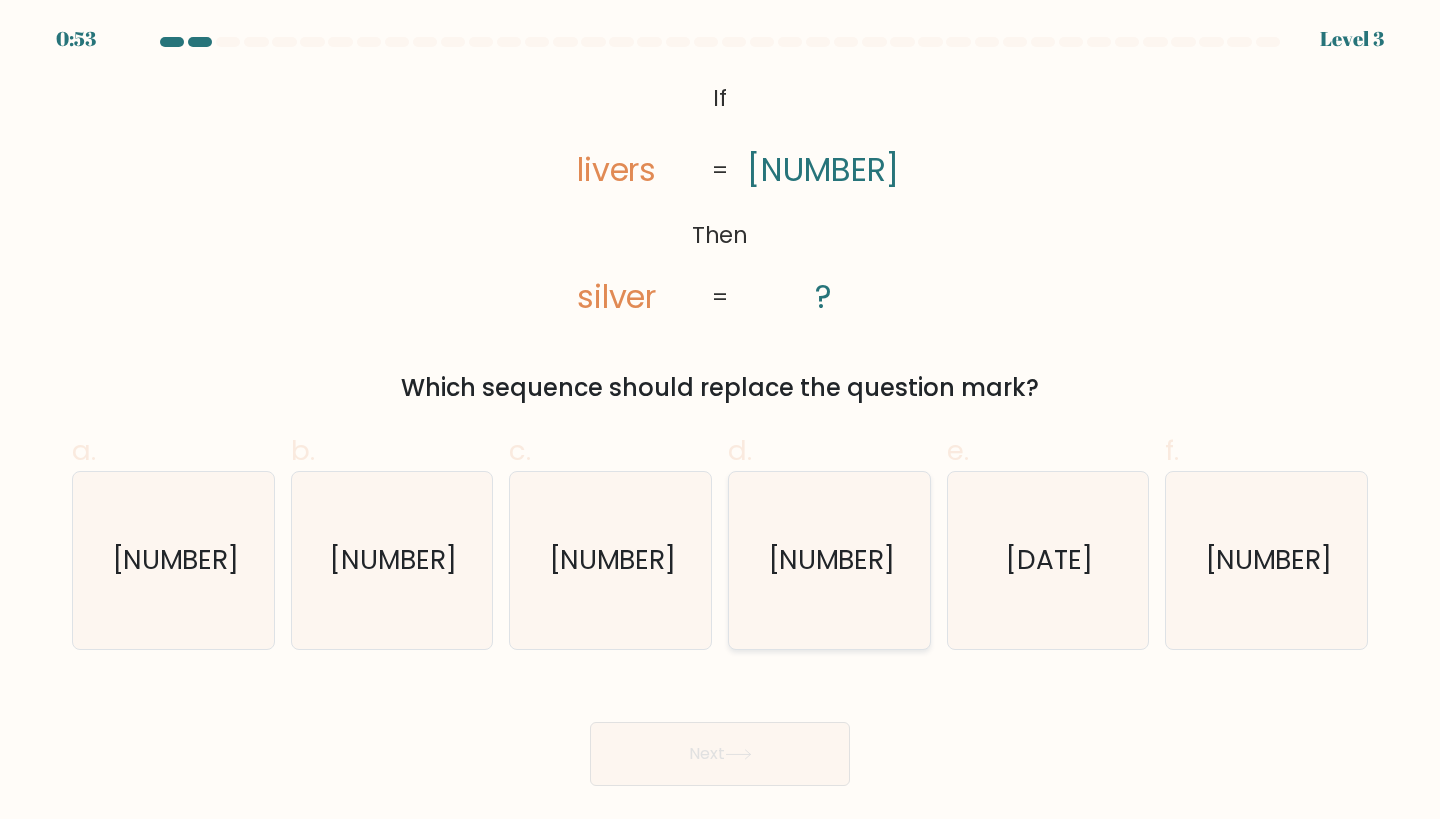 click on "[NUMBER]" at bounding box center (831, 559) 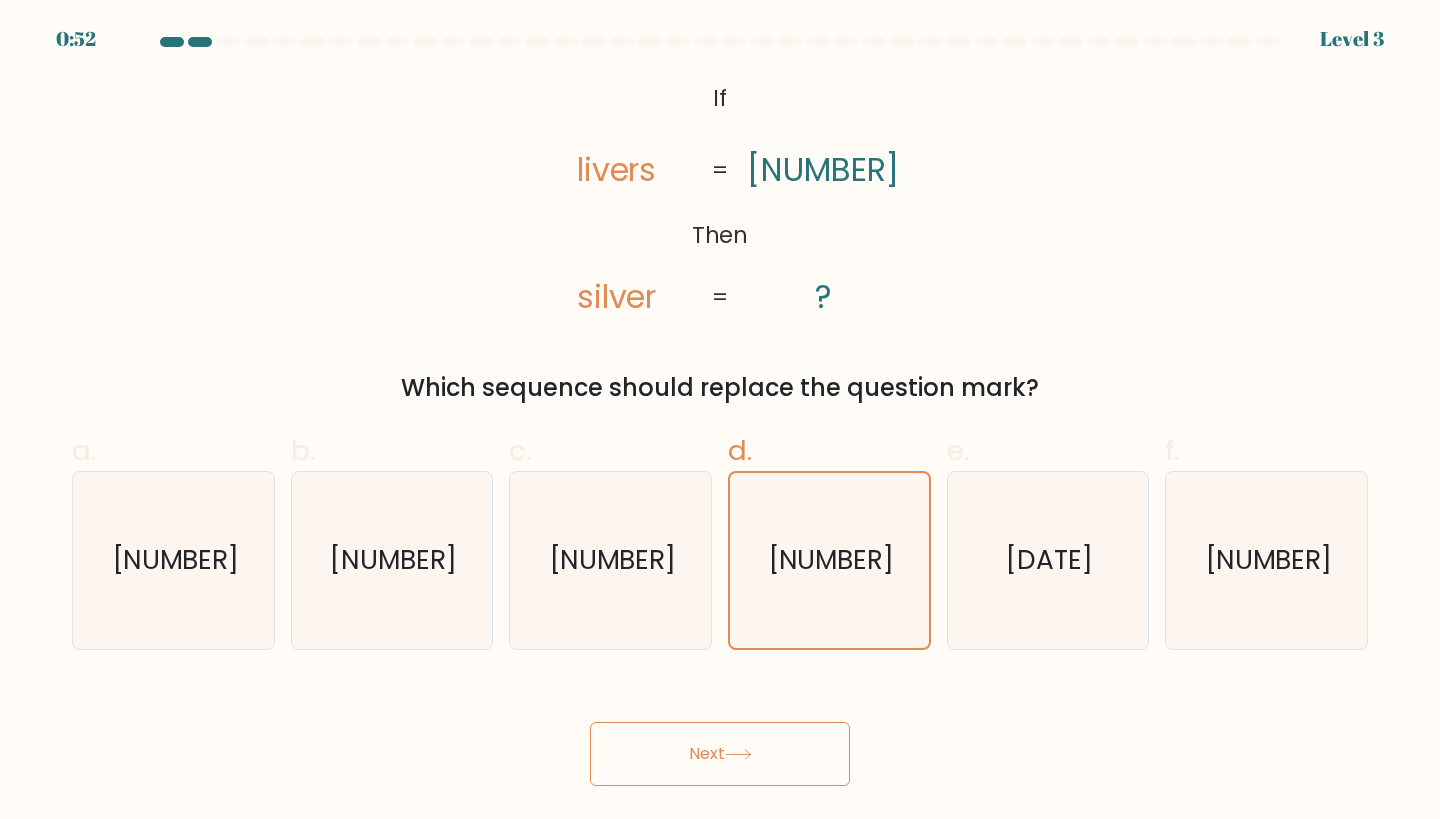 click at bounding box center (738, 754) 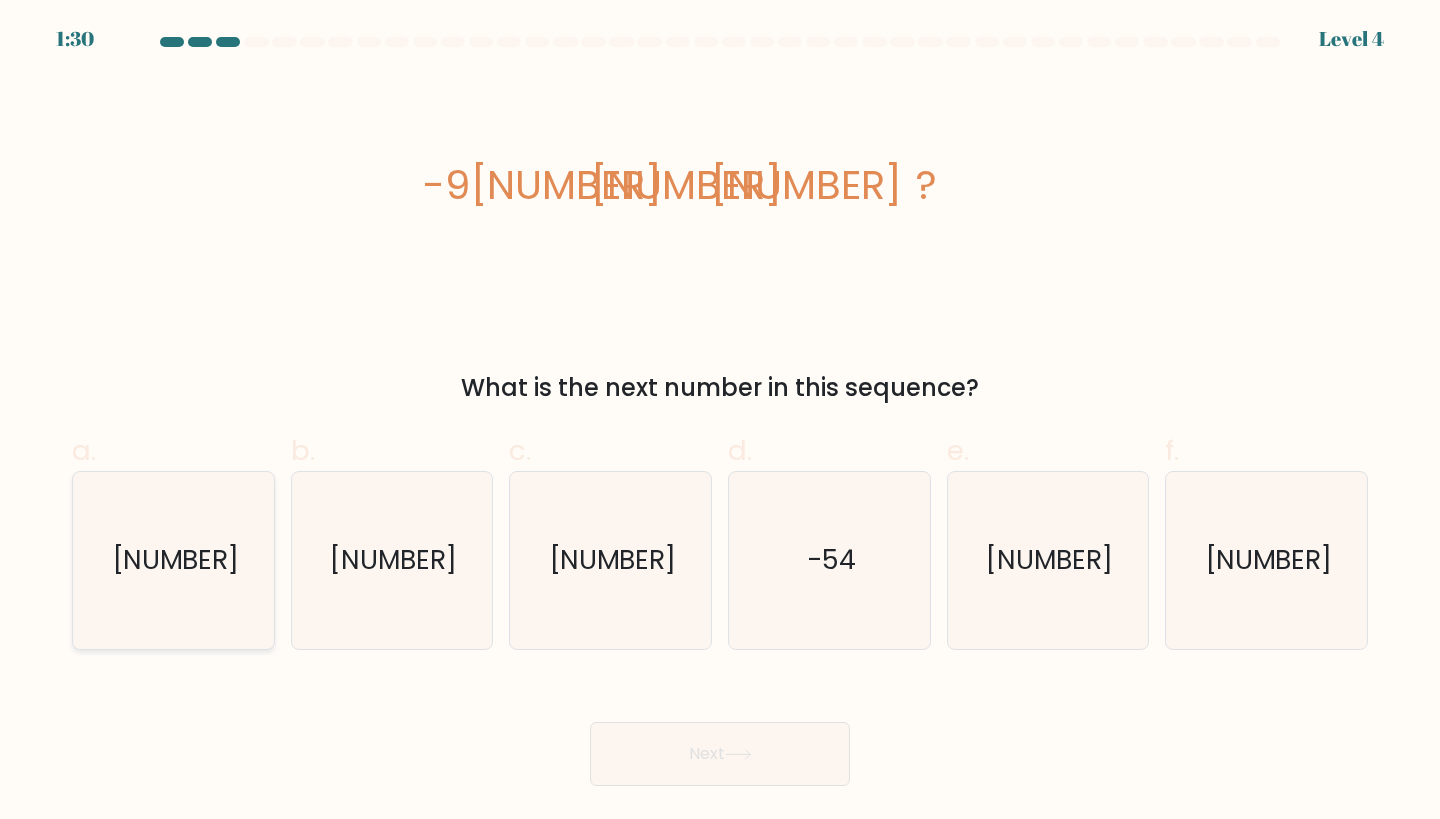 click on "[NUMBER]" at bounding box center (175, 559) 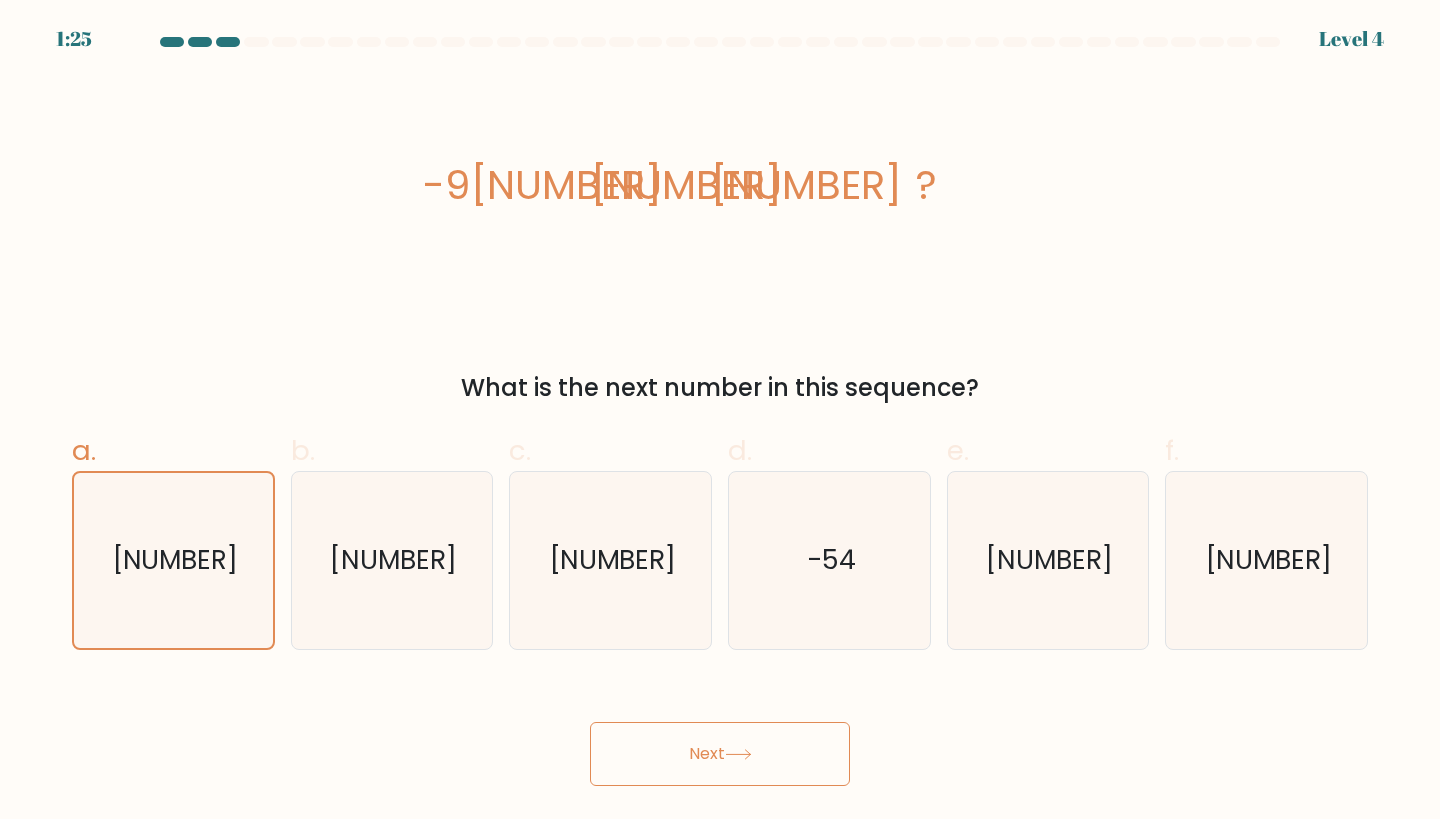 click on "Next" at bounding box center [720, 754] 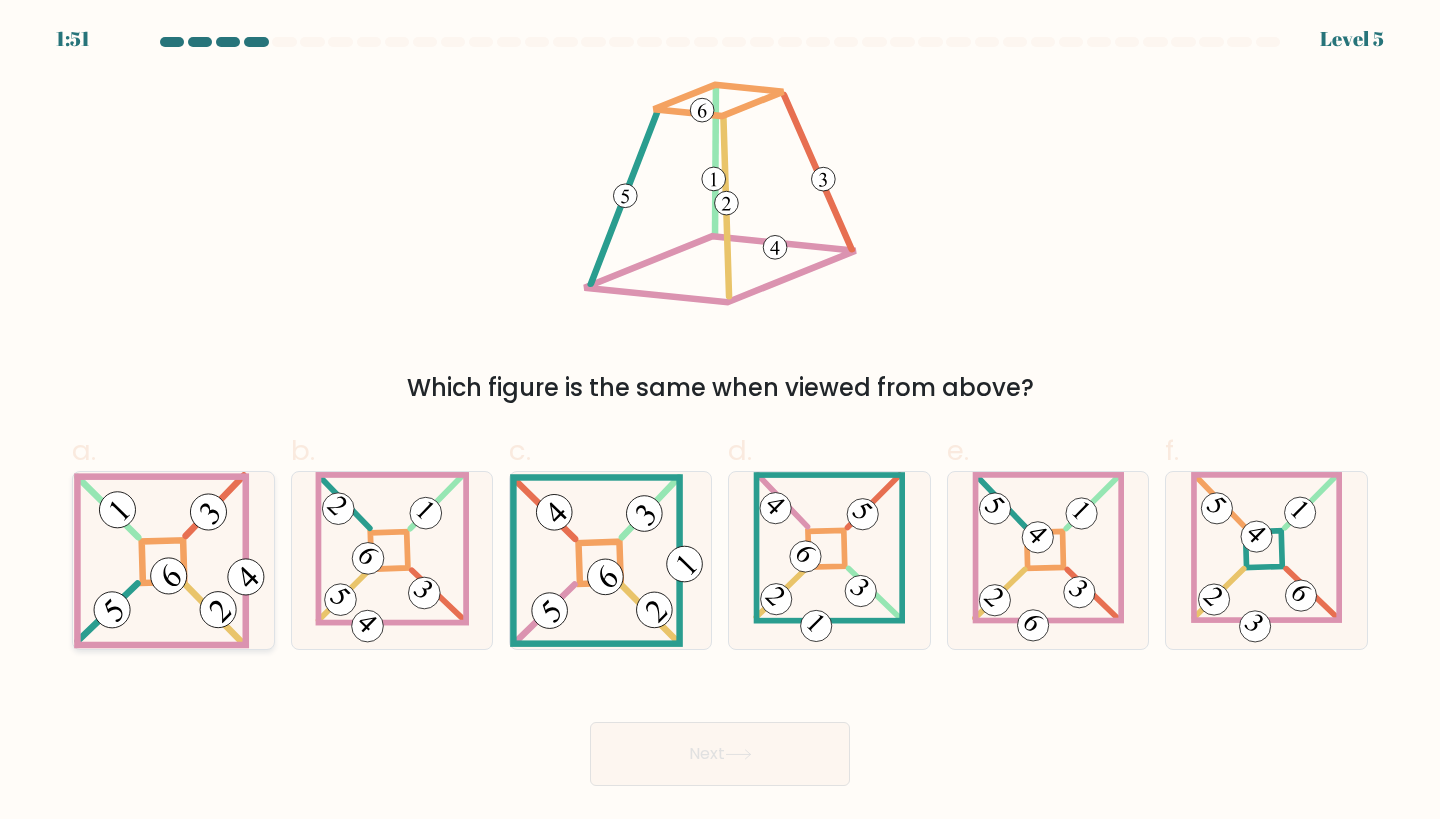 click at bounding box center (173, 560) 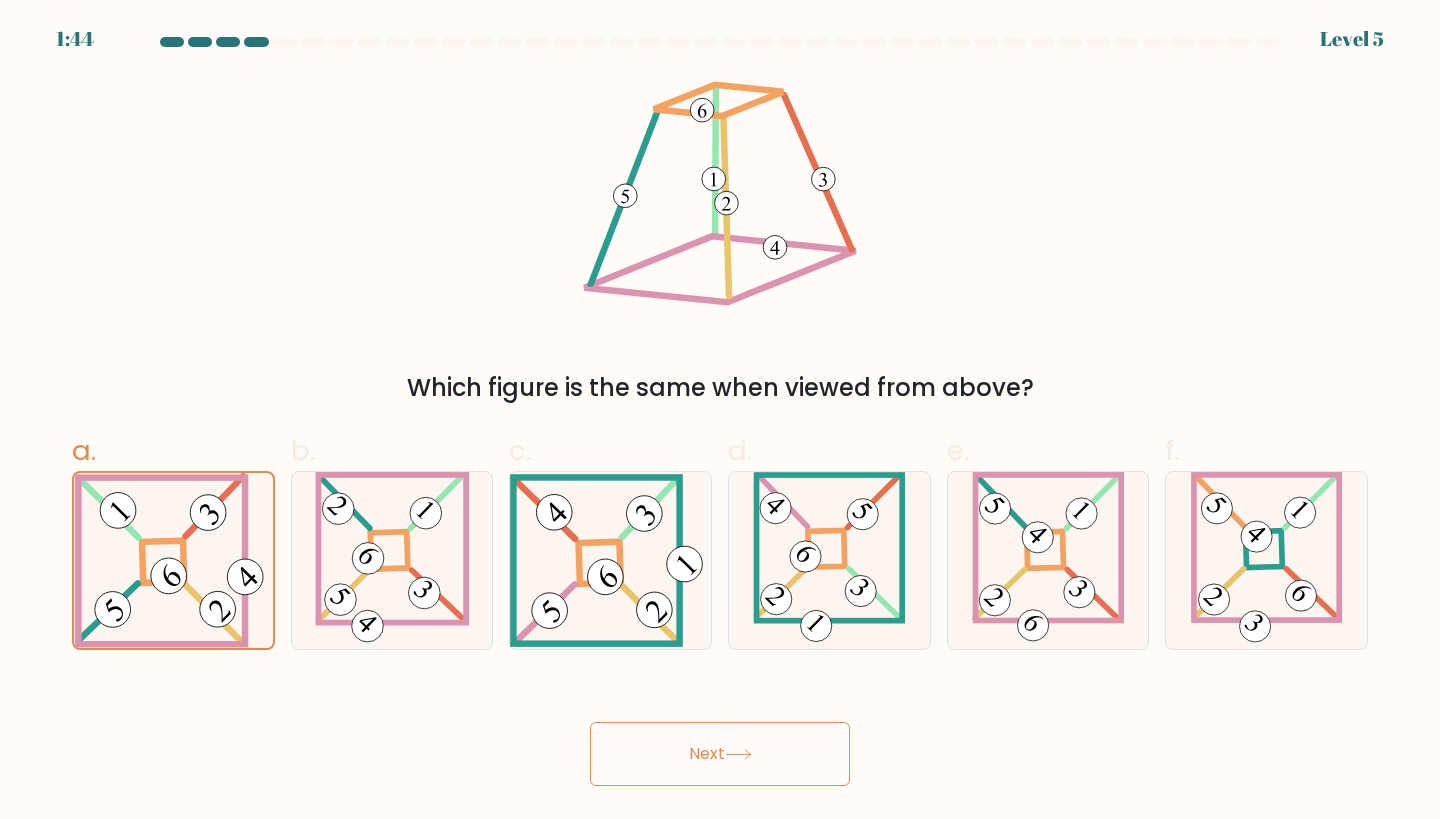 click on "Next" at bounding box center (720, 754) 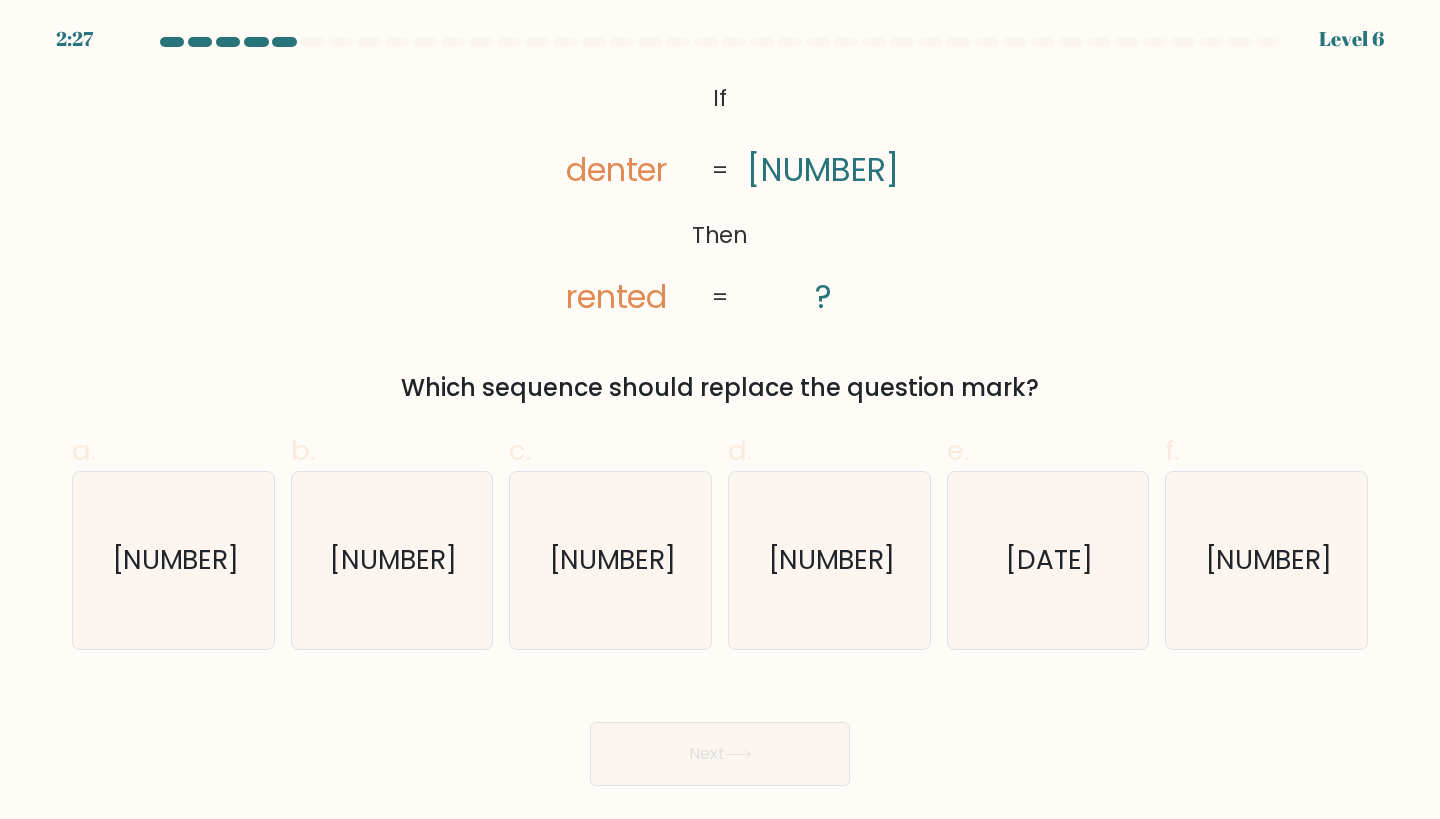 drag, startPoint x: 555, startPoint y: 165, endPoint x: 791, endPoint y: 165, distance: 236 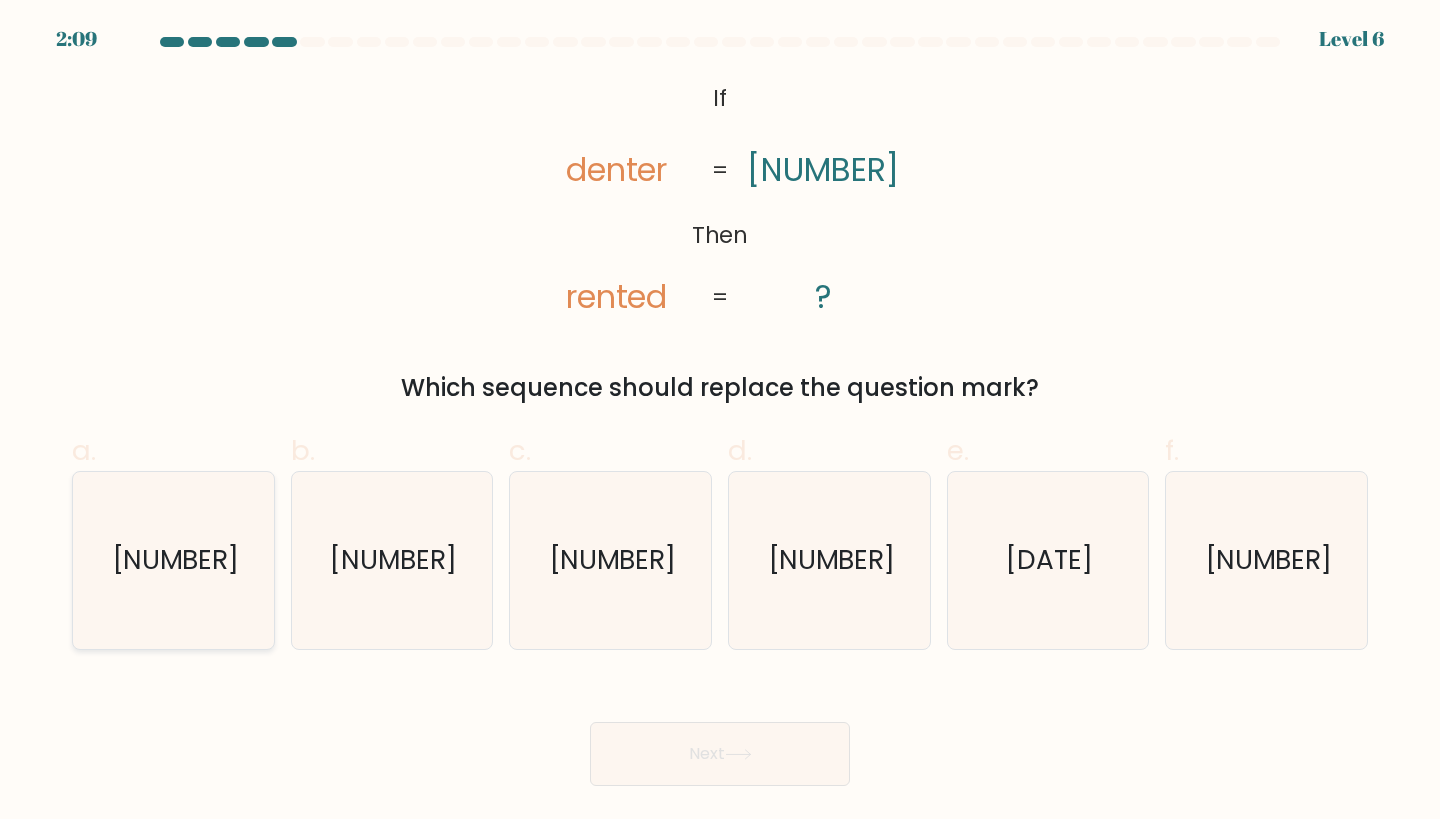 click on "[NUMBER]" at bounding box center [173, 560] 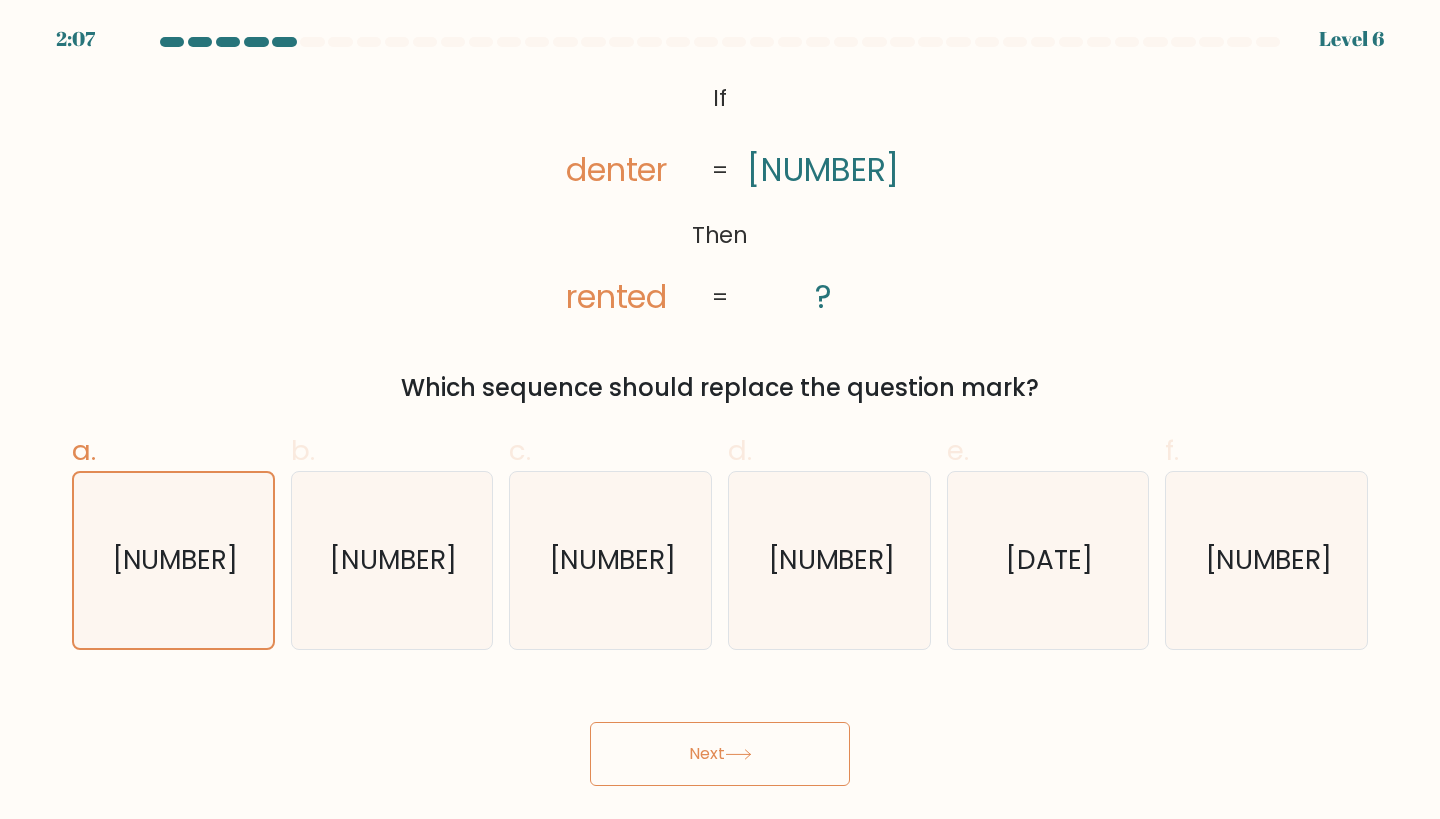 click on "Next" at bounding box center (720, 754) 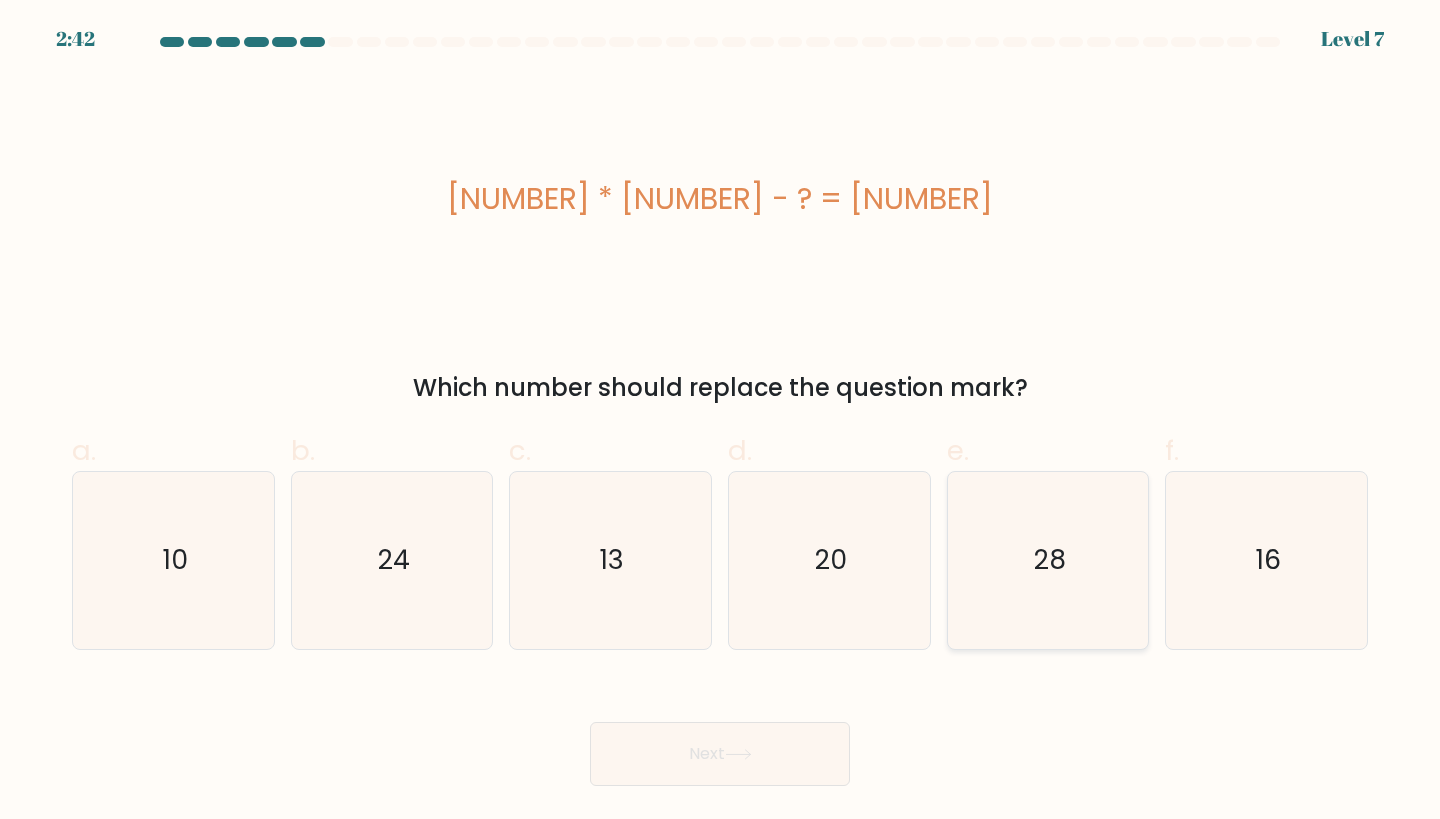 click on "28" at bounding box center [1050, 559] 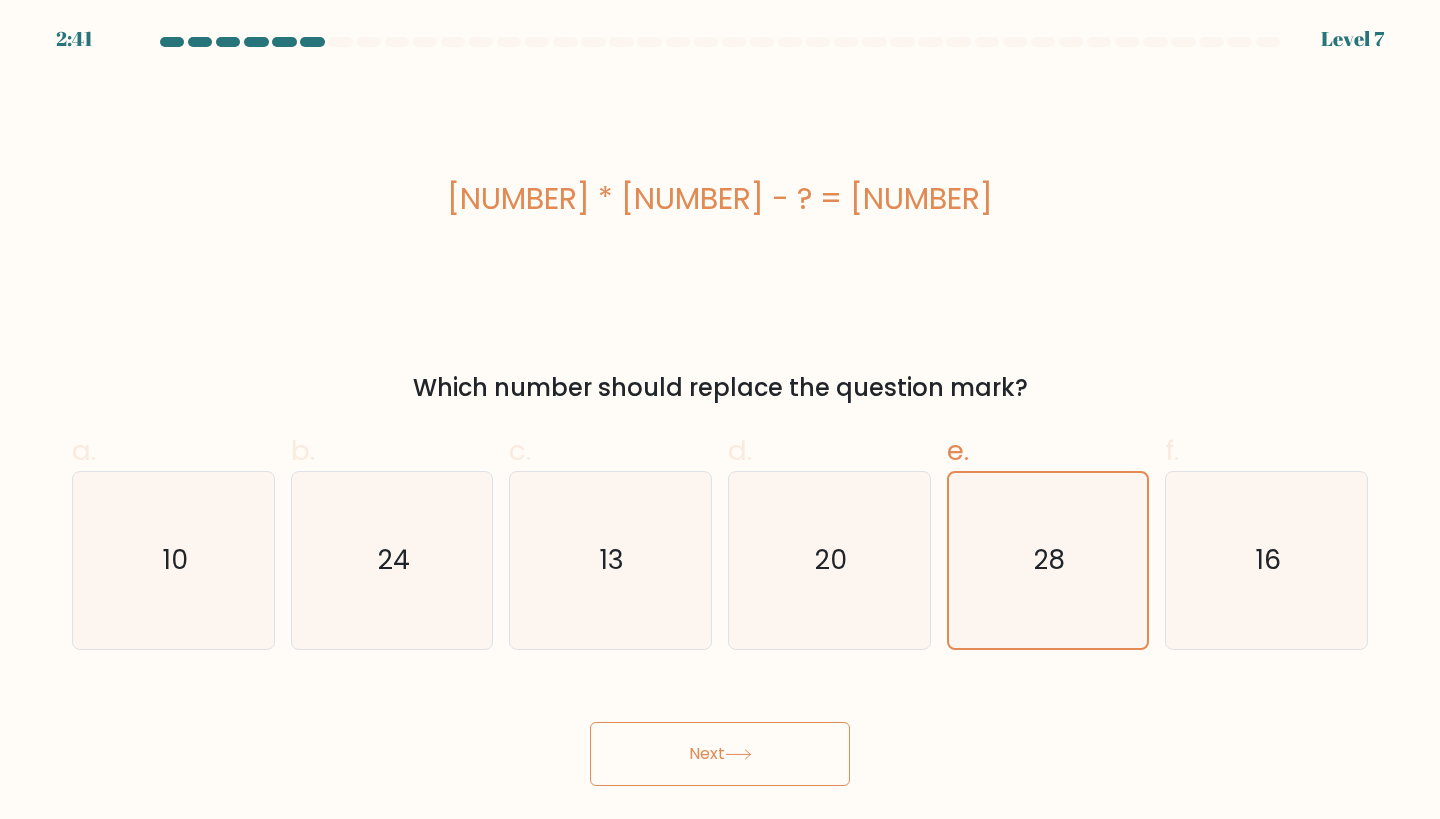 click on "Next" at bounding box center [720, 754] 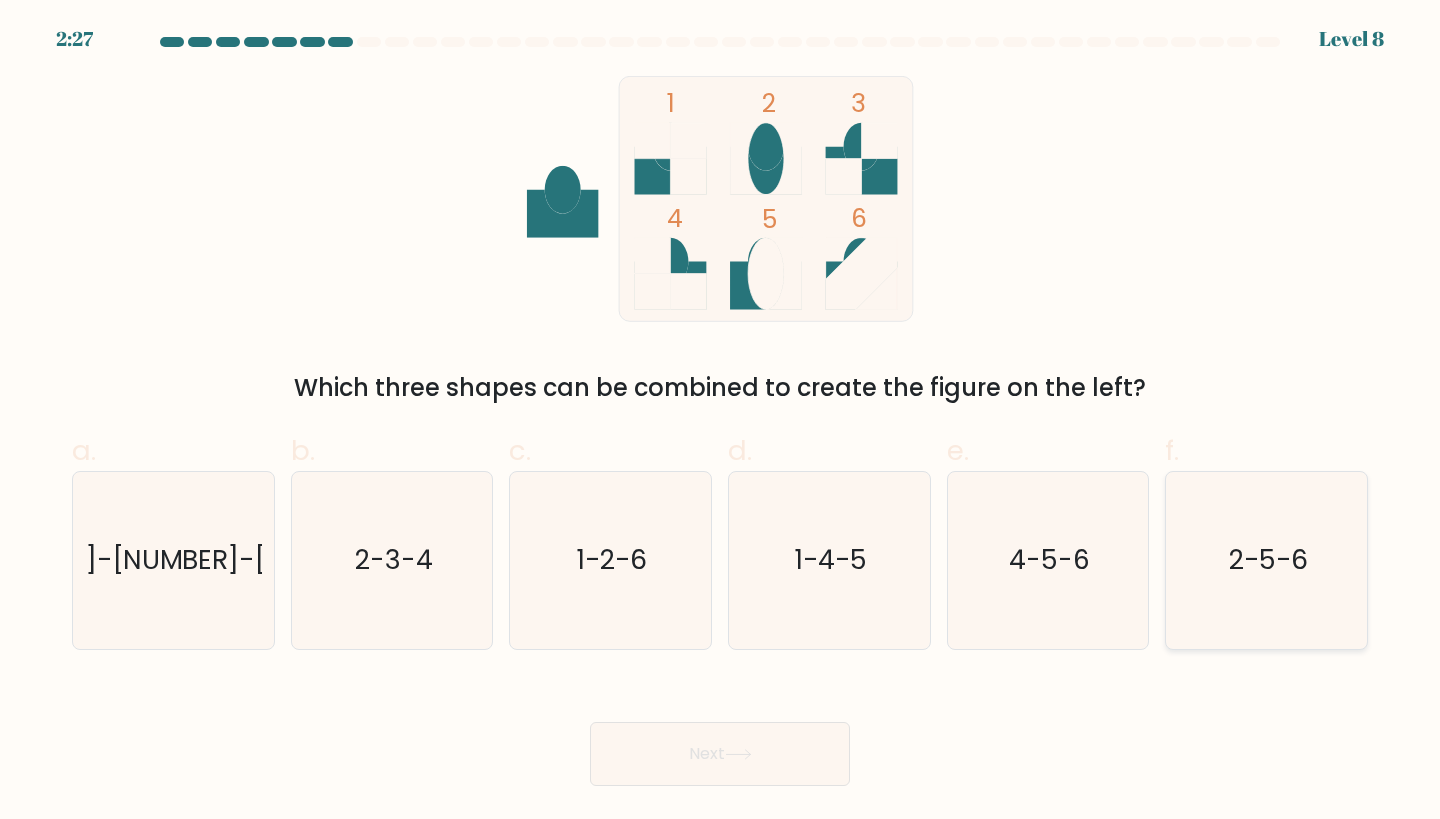 click on "2-5-6" at bounding box center (1266, 560) 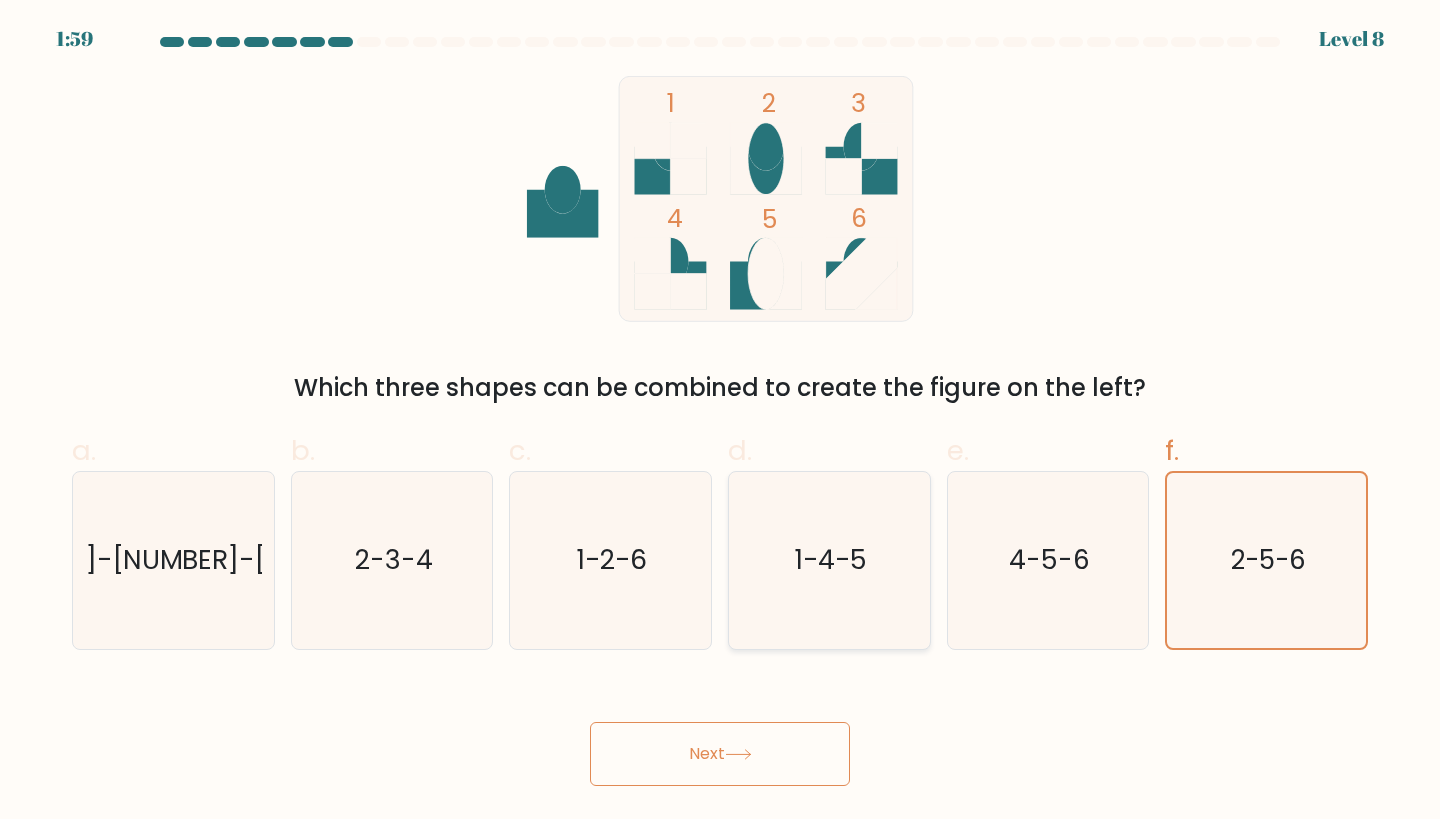 click on "1-4-5" at bounding box center (829, 560) 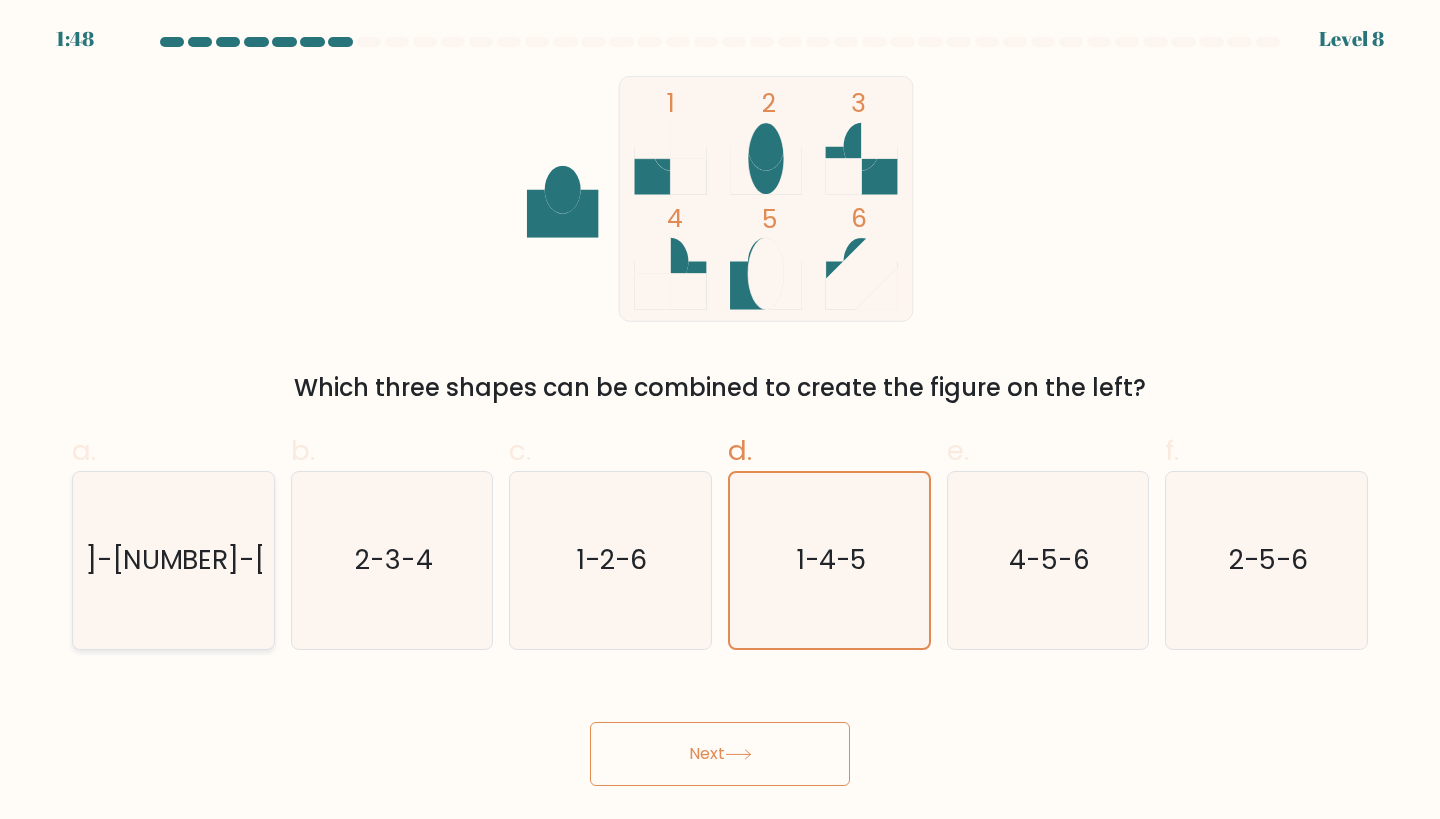 click on "[NUMBER]-[NUMBER]-[NUMBER]" at bounding box center [173, 560] 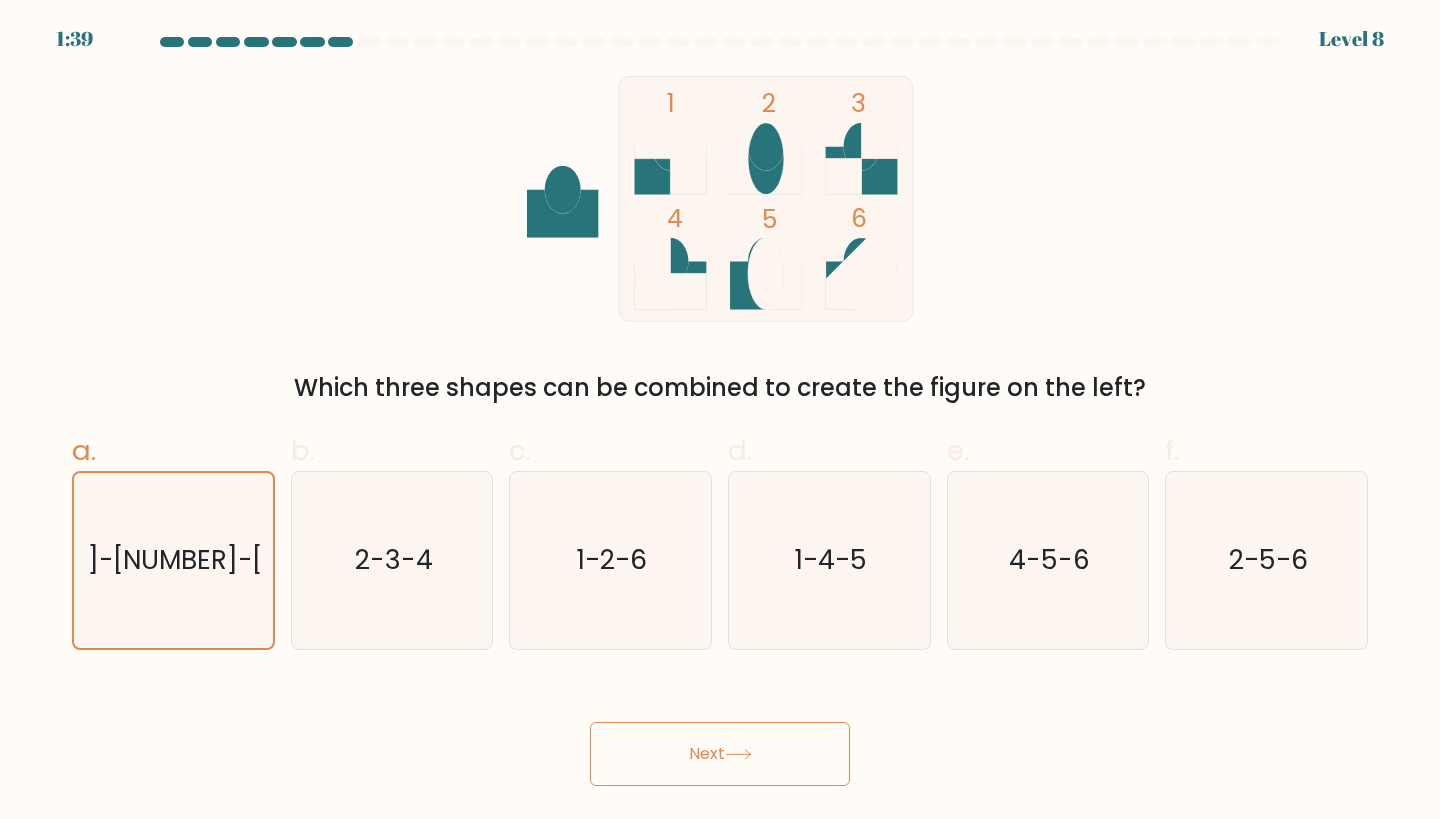 click on "Next" at bounding box center (720, 754) 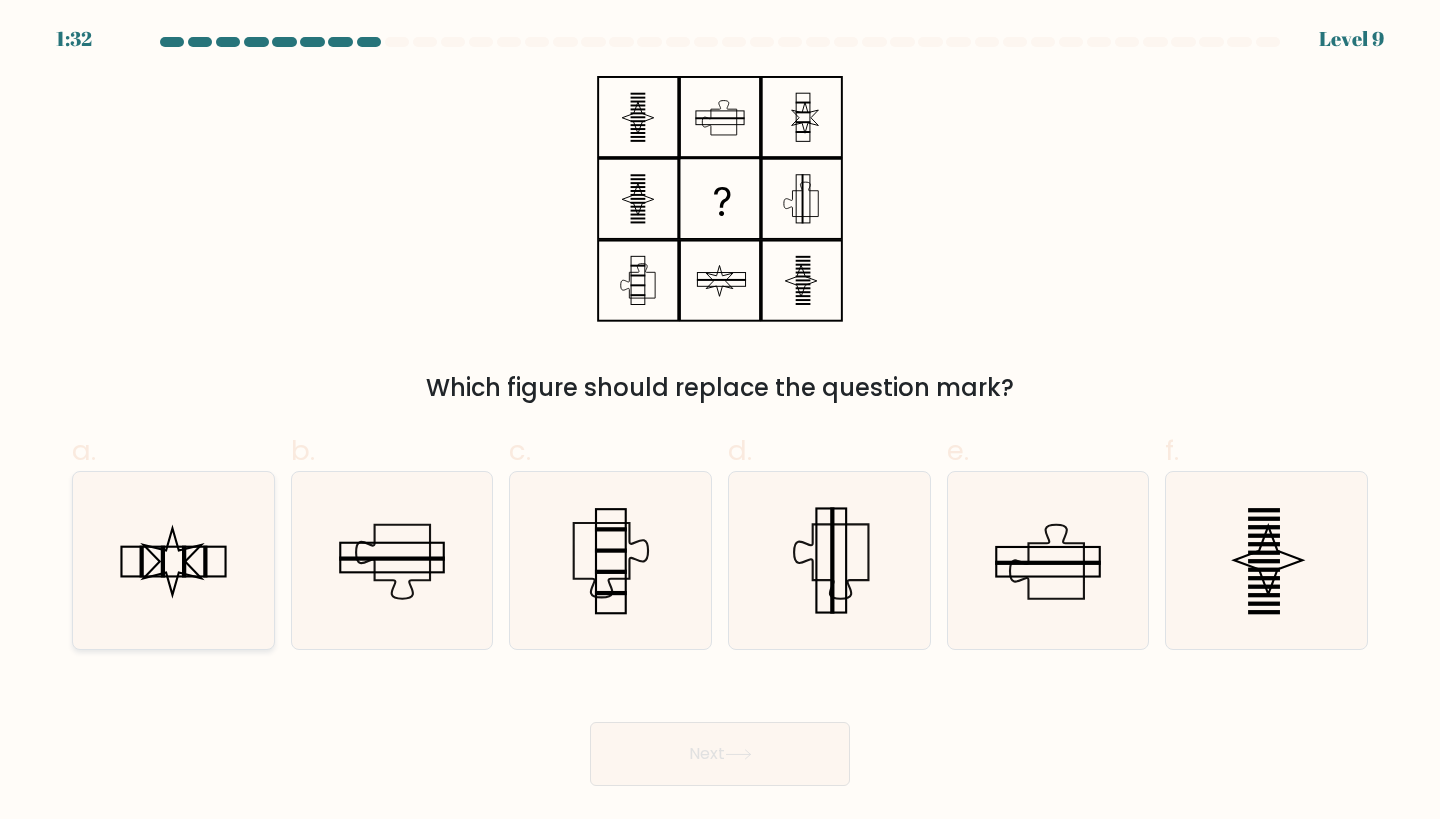 click at bounding box center [173, 560] 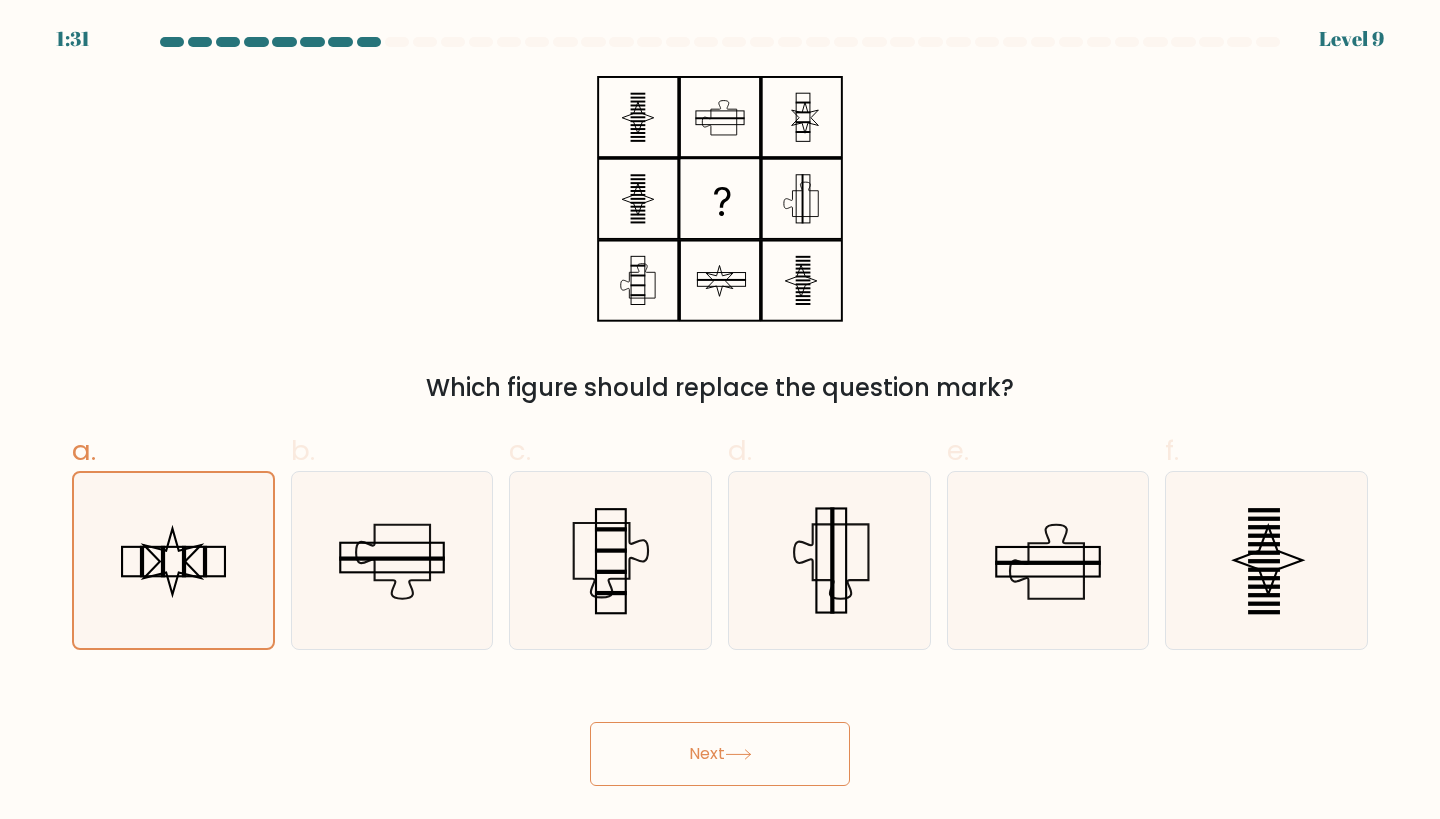 click on "Next" at bounding box center (720, 754) 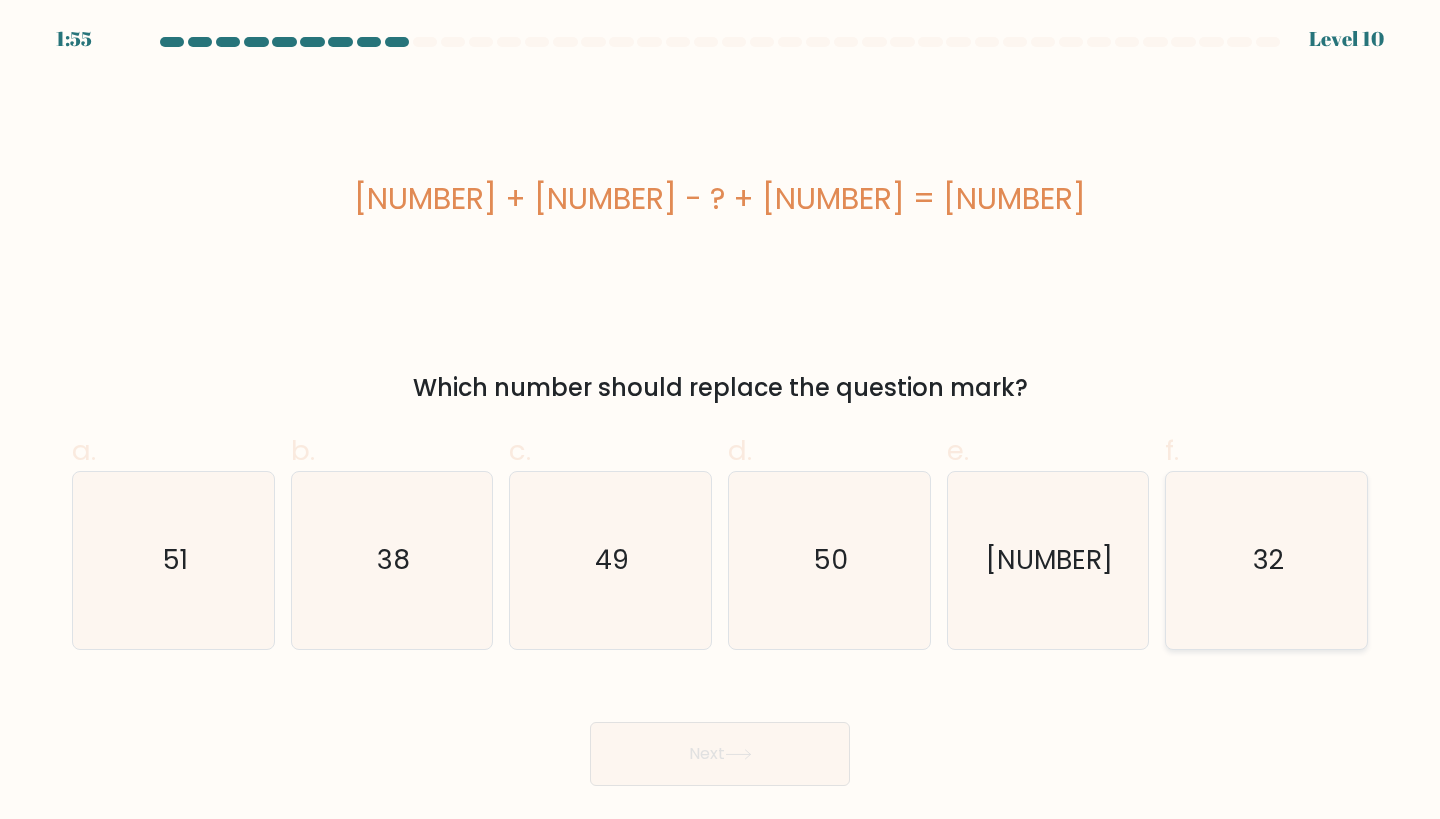 click on "32" at bounding box center [1268, 559] 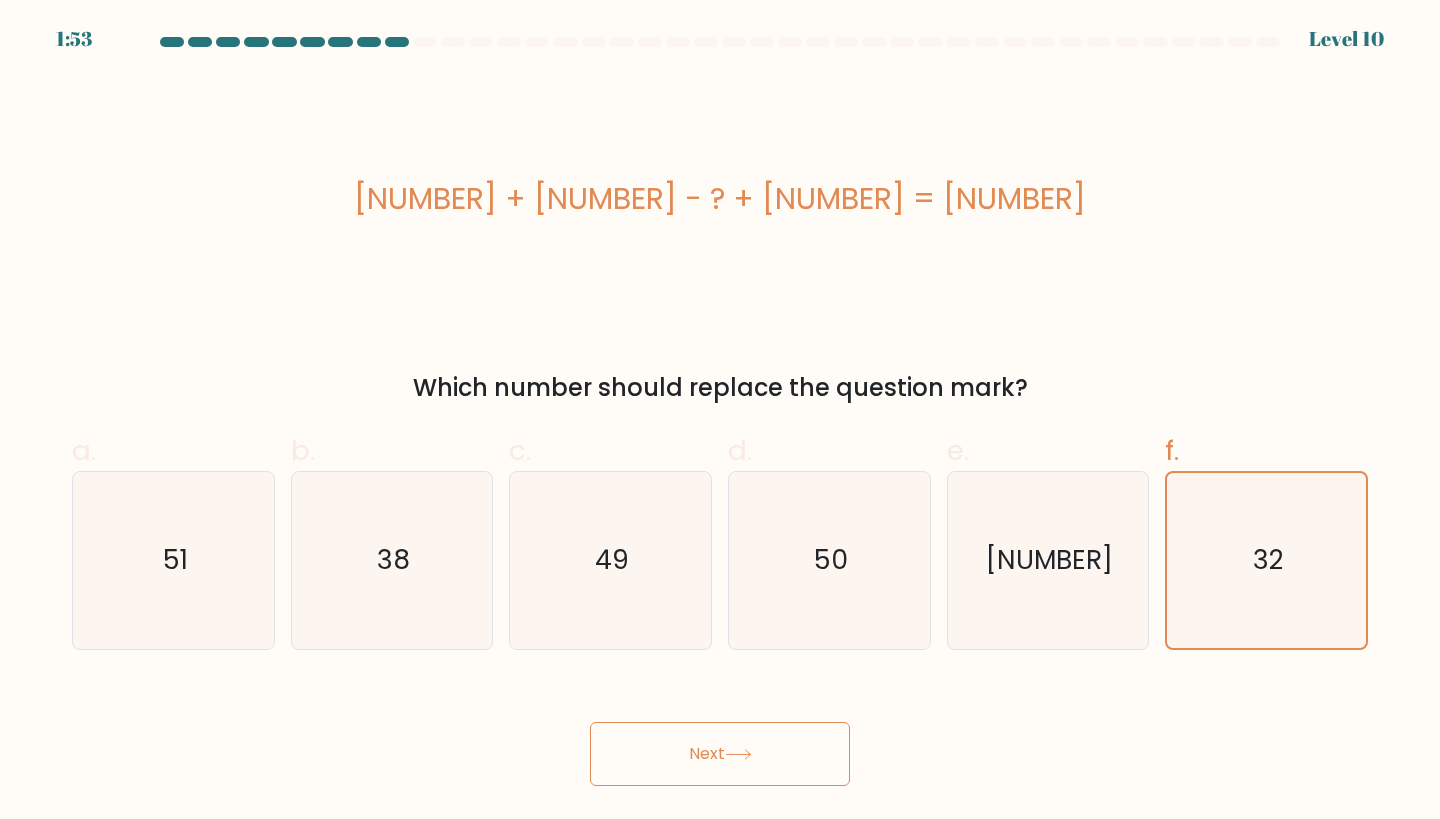 click on "Next" at bounding box center (720, 754) 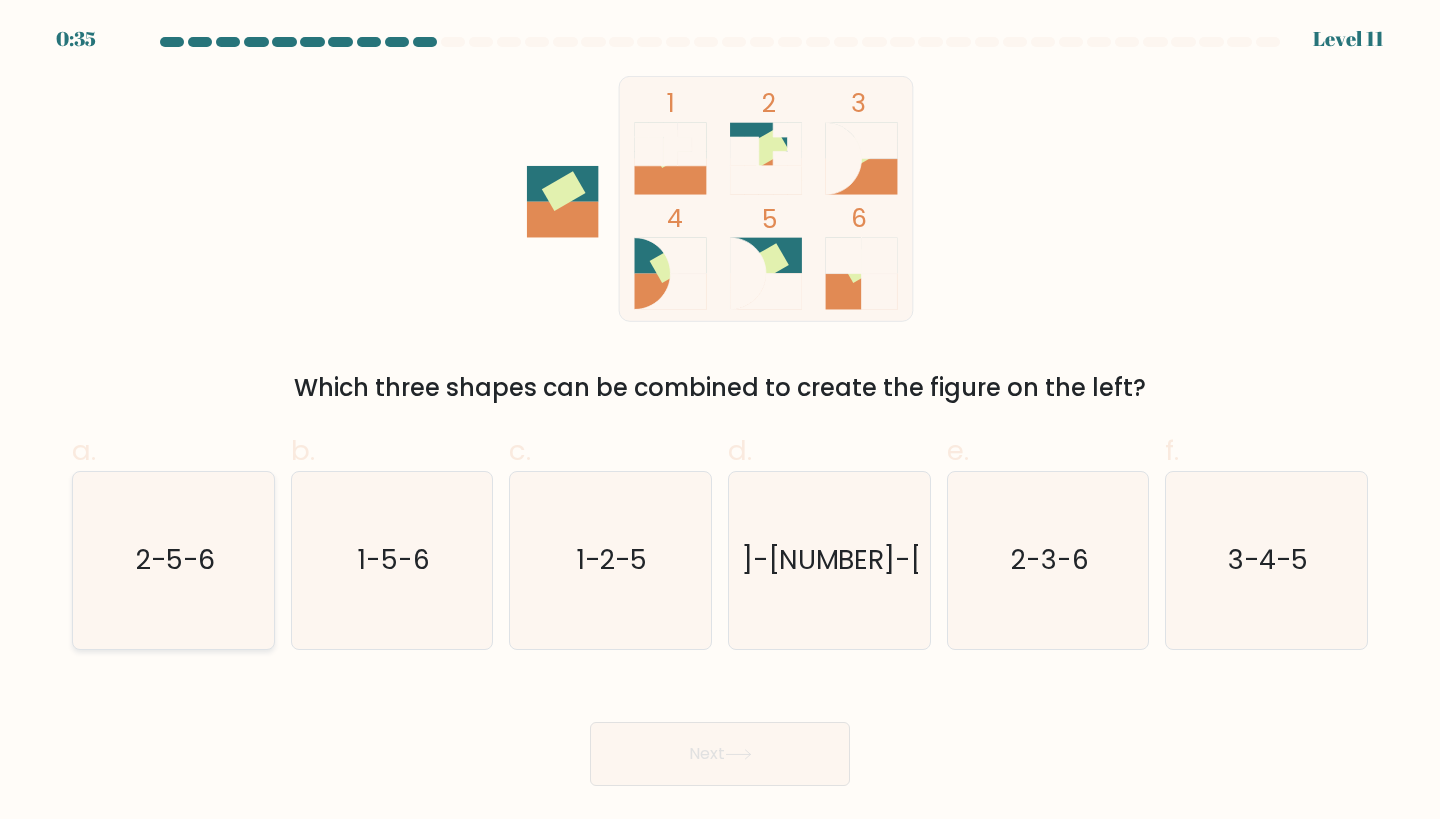 click on "2-5-6" at bounding box center [173, 560] 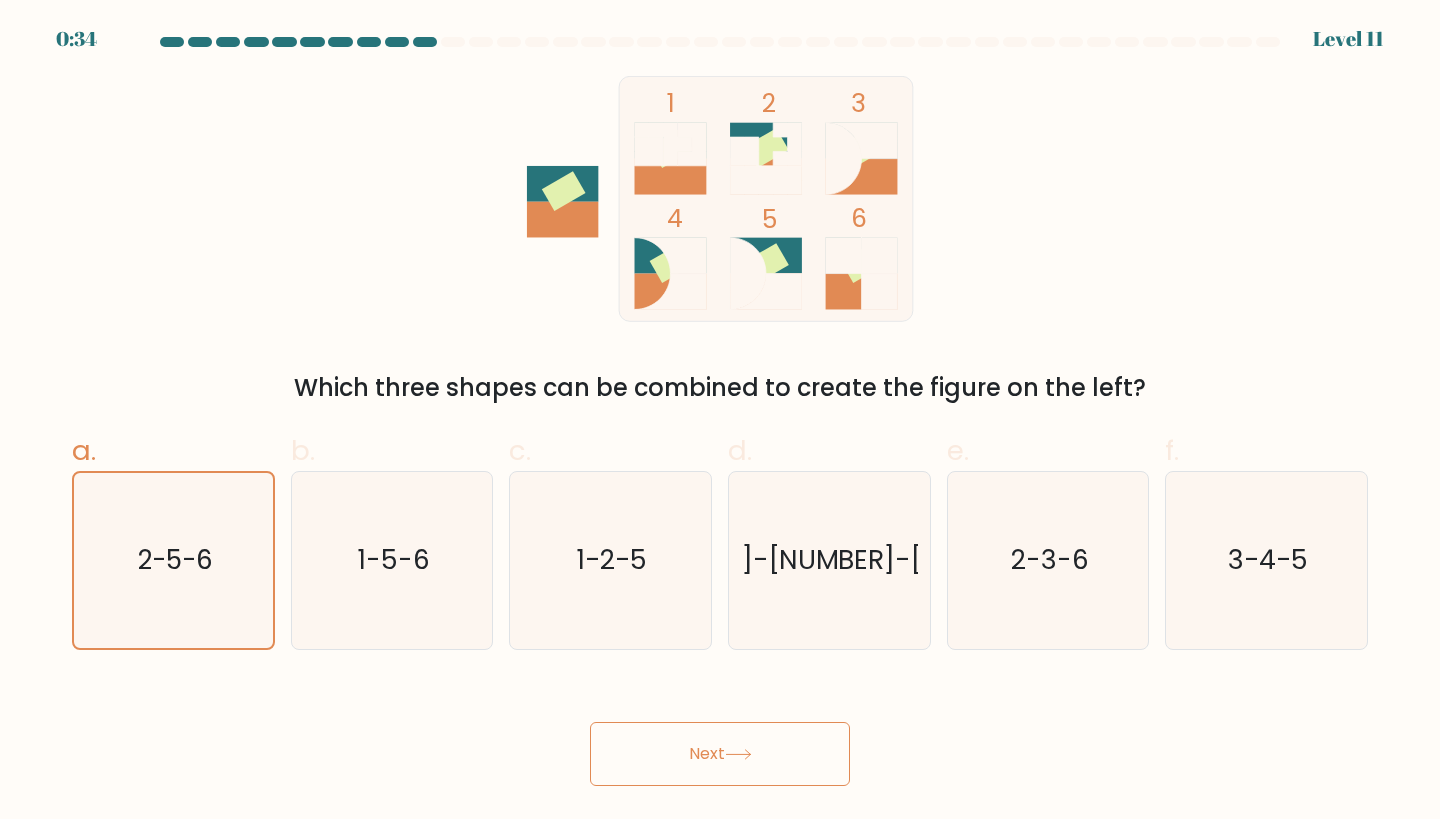 click at bounding box center [738, 754] 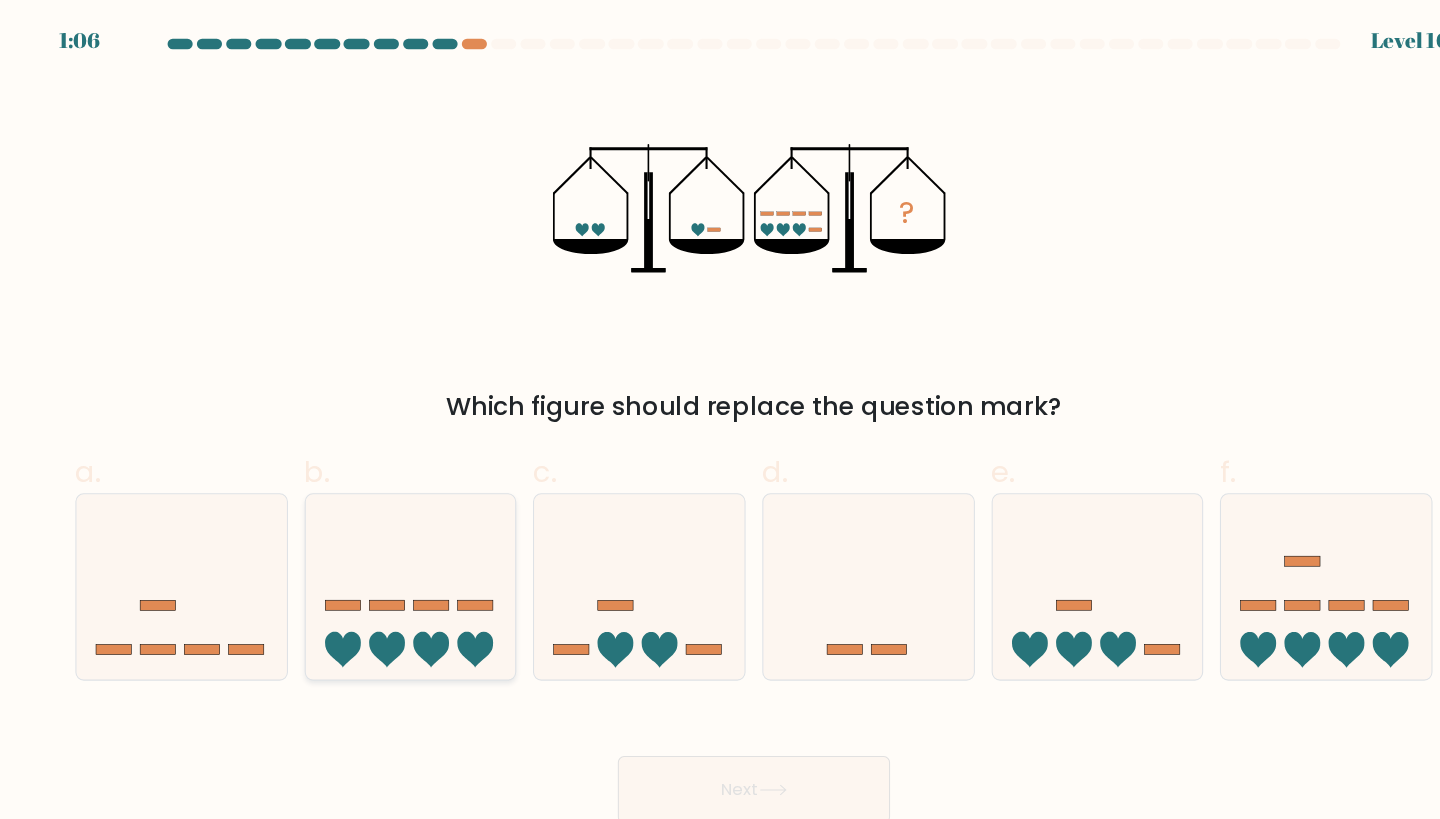 click at bounding box center [392, 560] 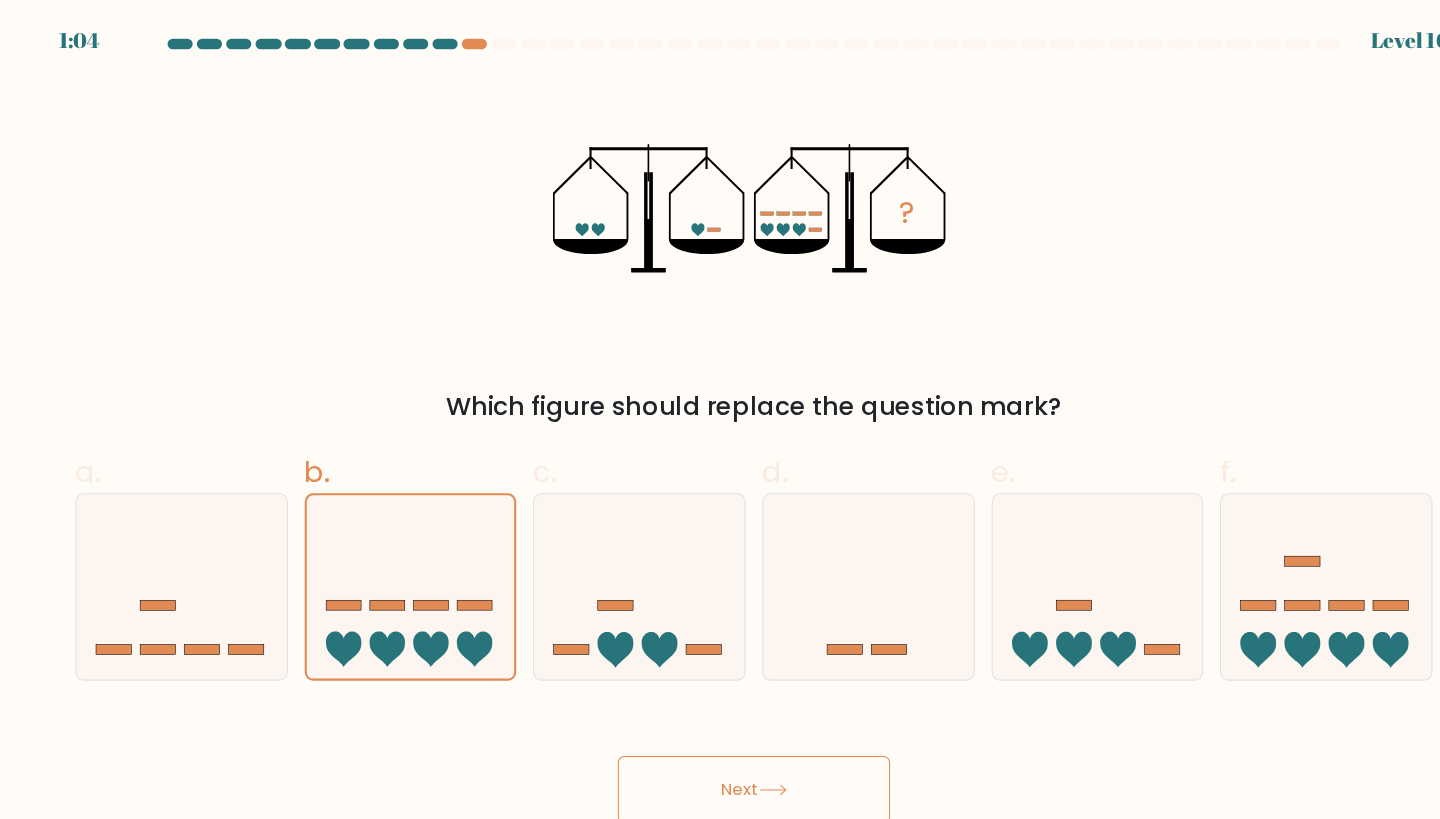 click at bounding box center [738, 754] 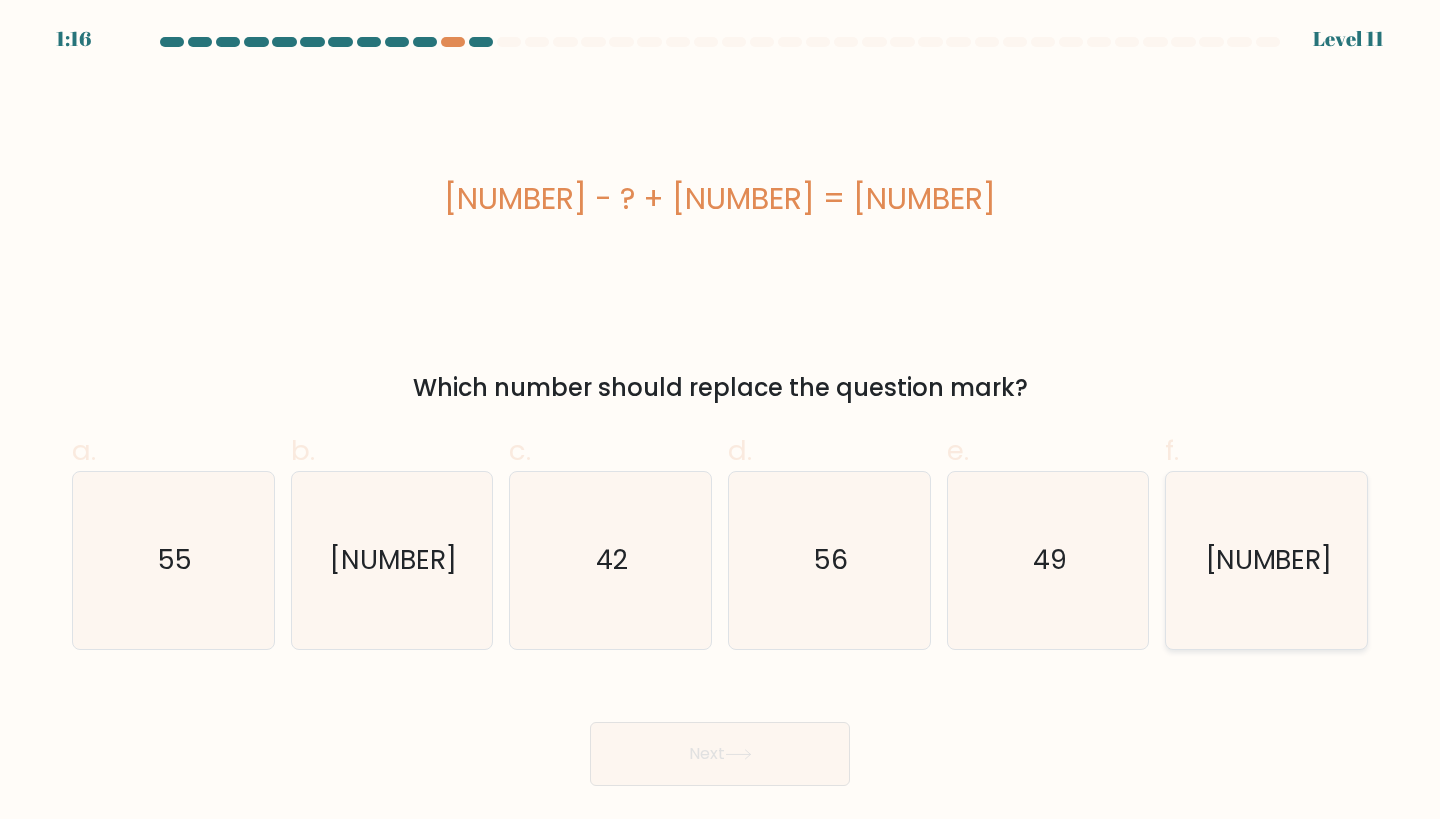 click on "[NUMBER]" at bounding box center (1266, 560) 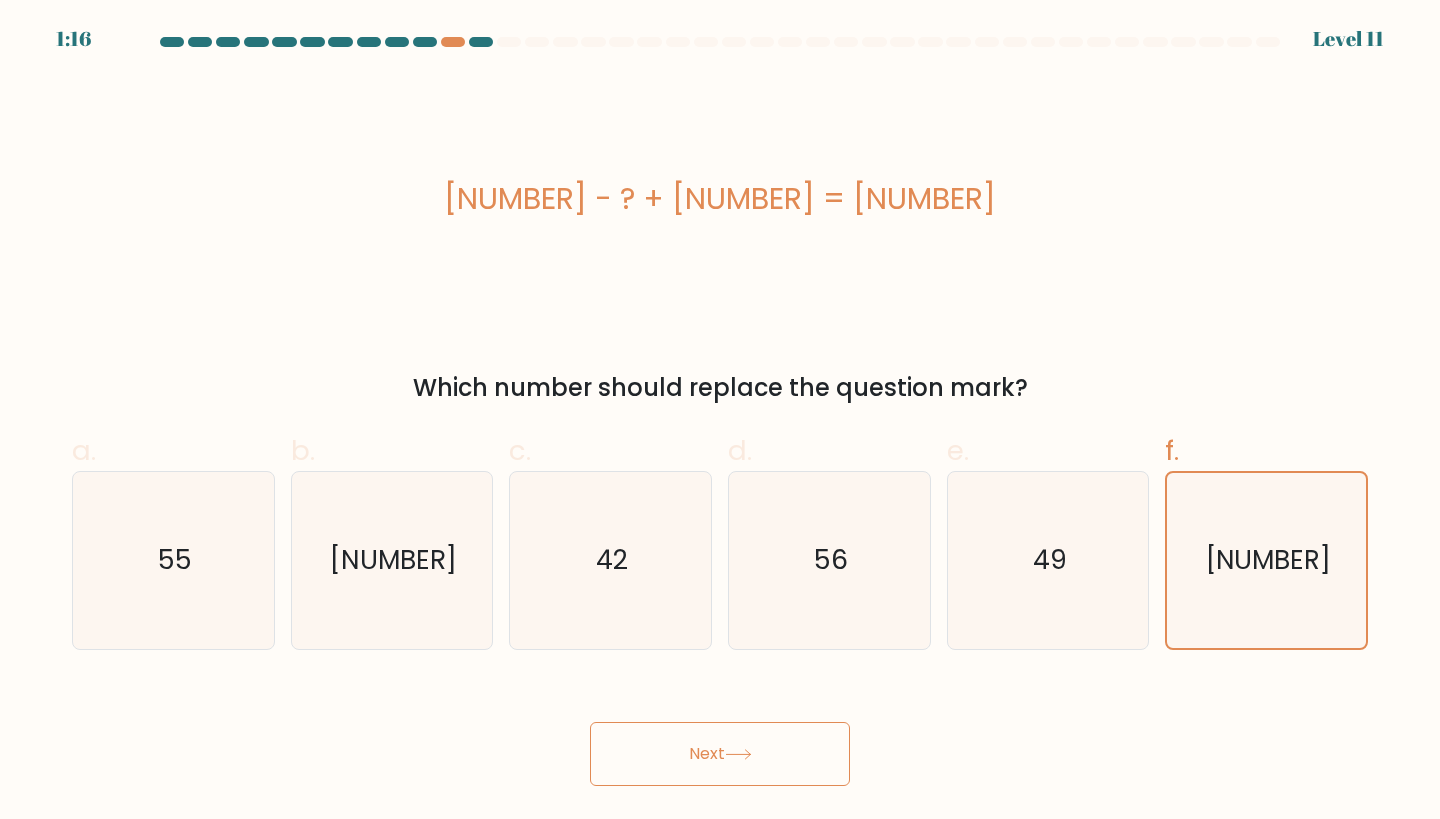 click on "Next" at bounding box center (720, 754) 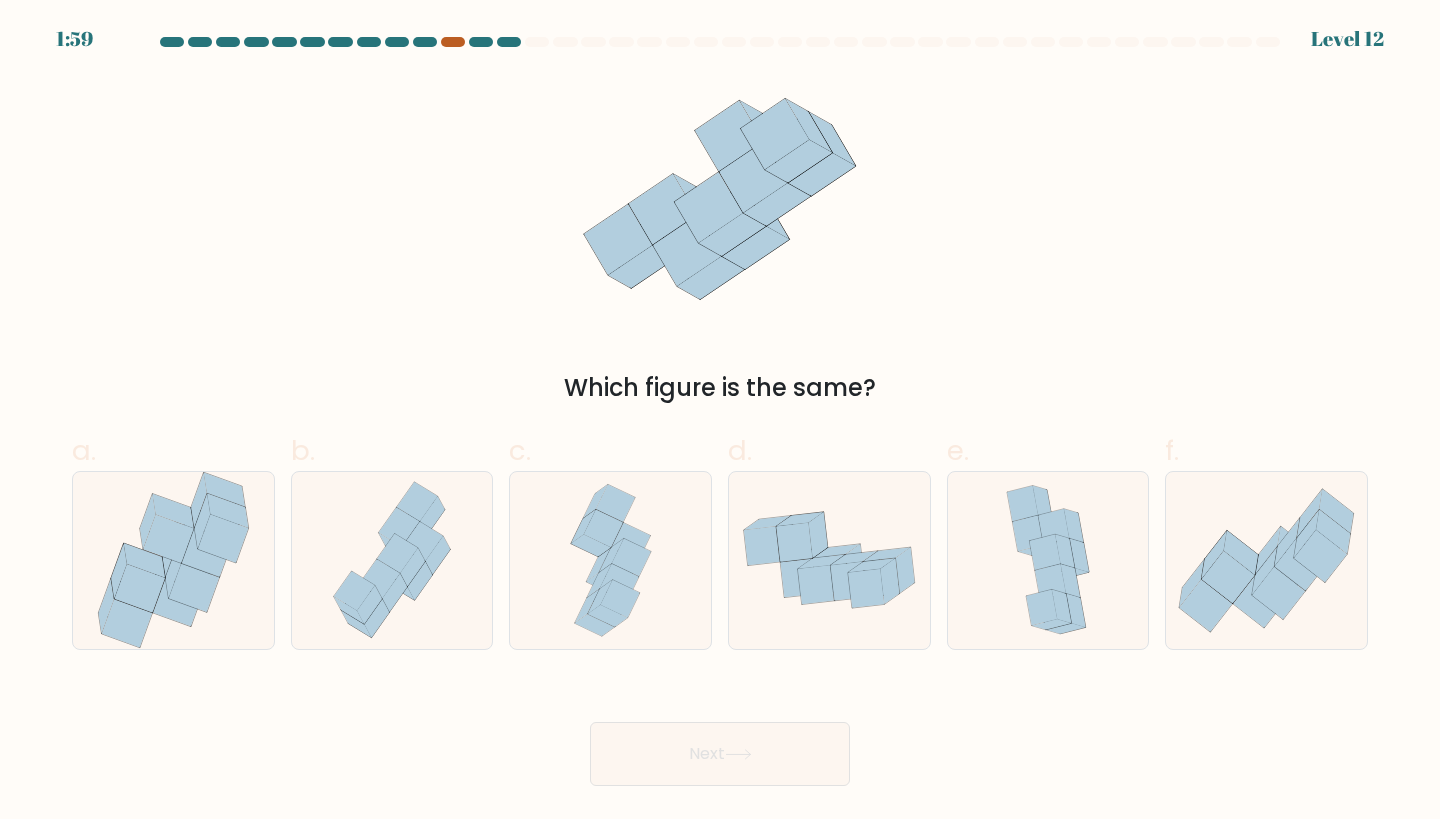 click at bounding box center (453, 42) 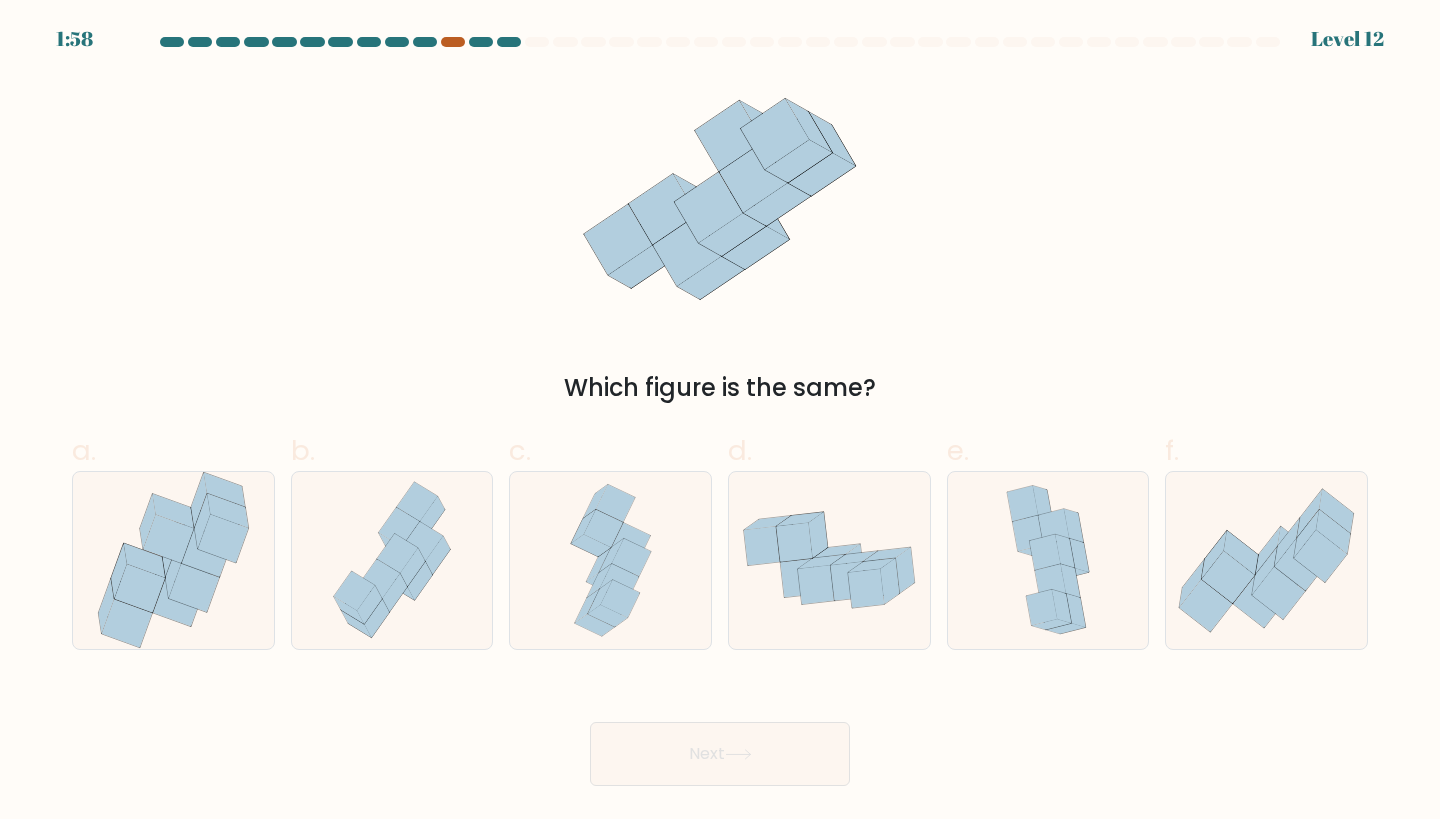 click at bounding box center [453, 42] 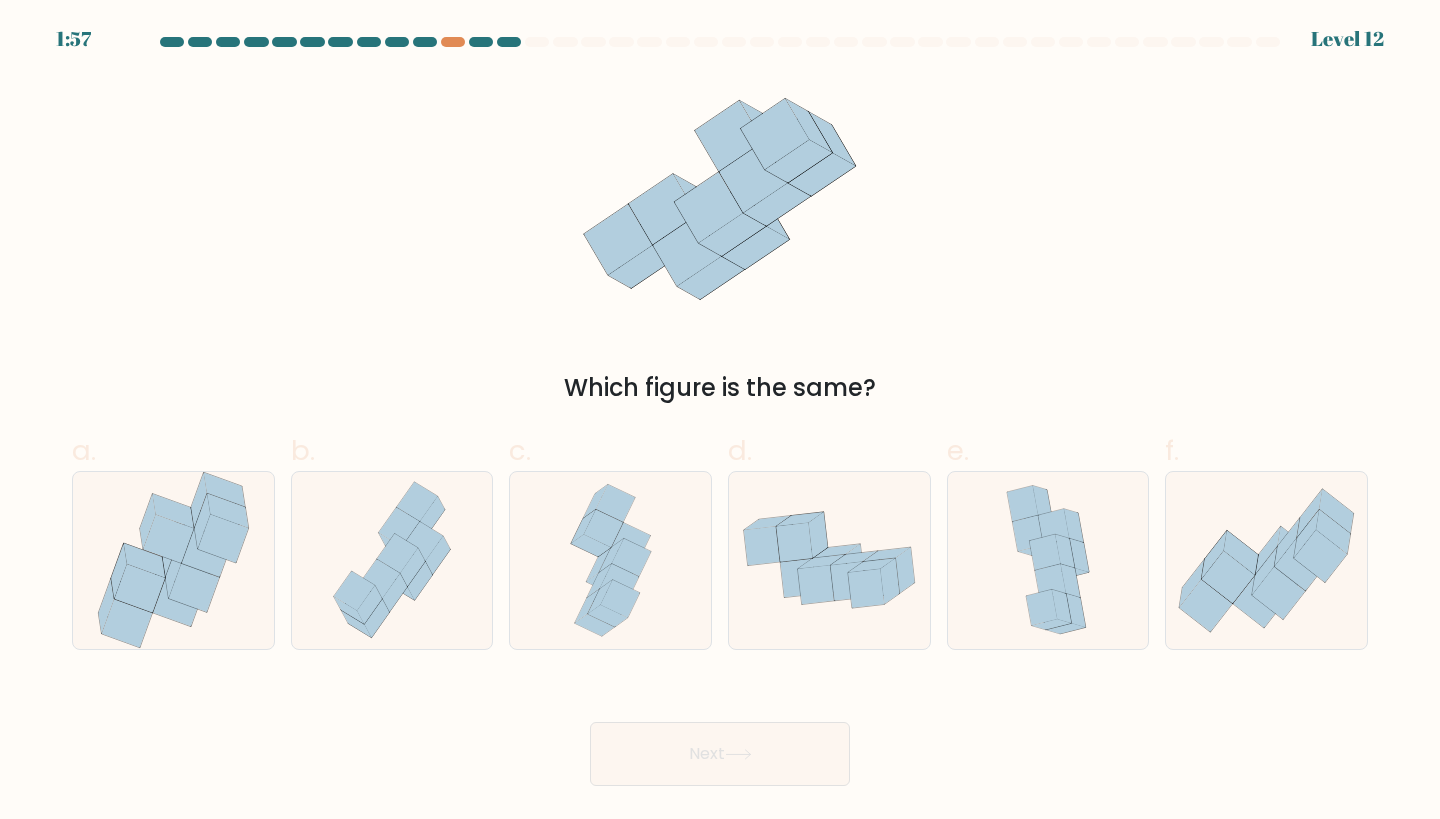 click on "[TIME]
Level [NUMBER]" at bounding box center [720, 27] 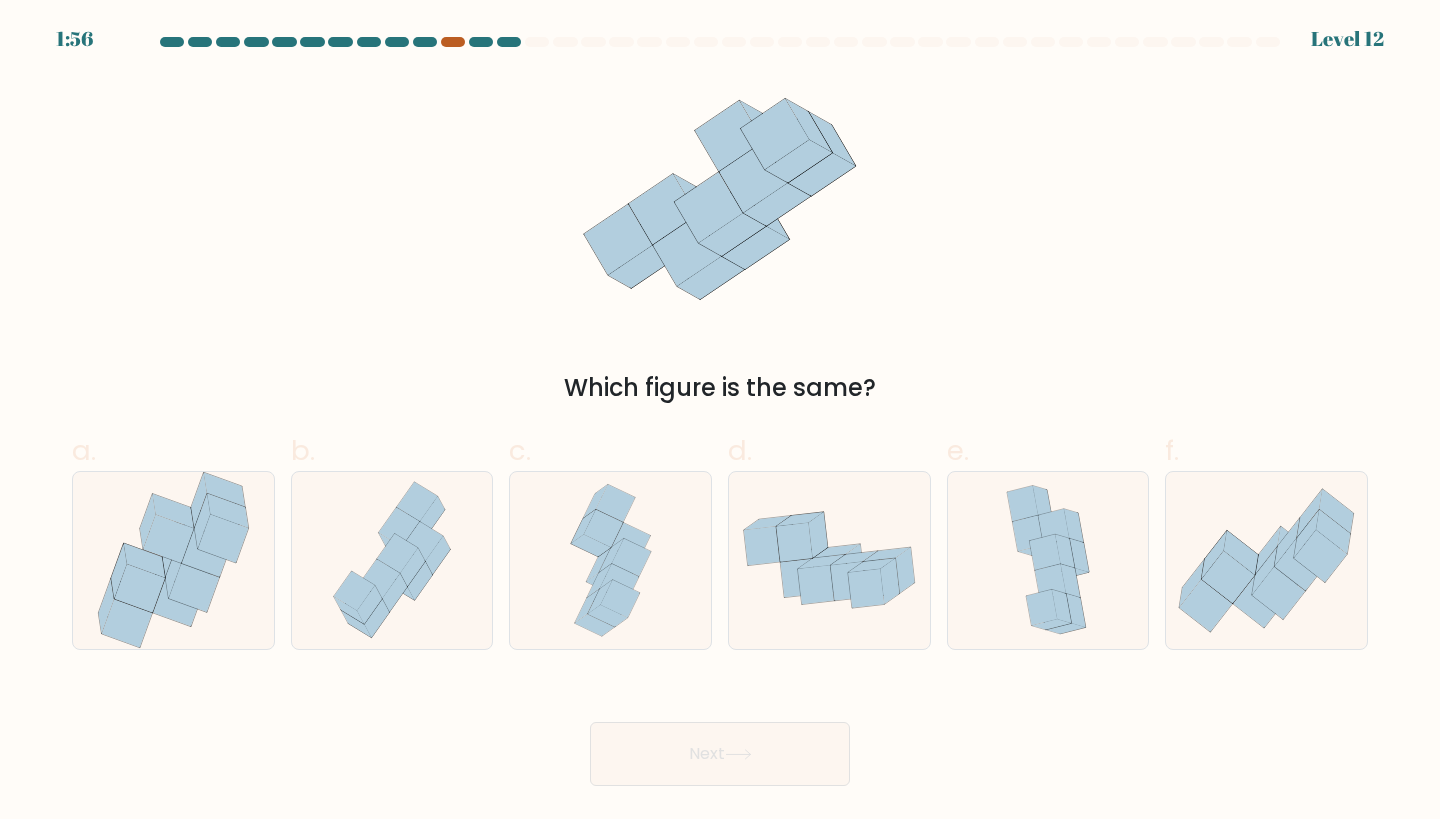 click at bounding box center [453, 42] 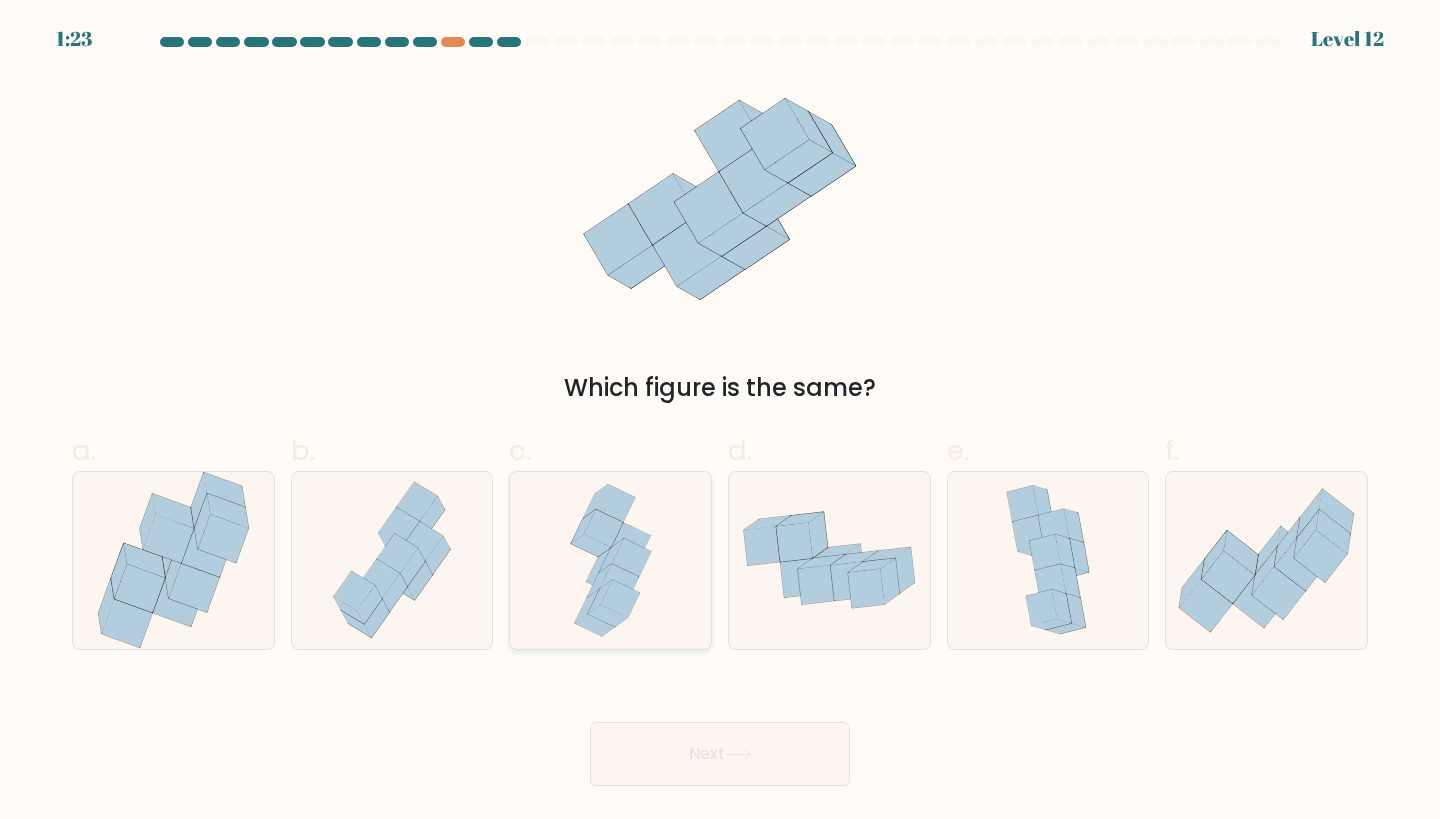 click at bounding box center (603, 529) 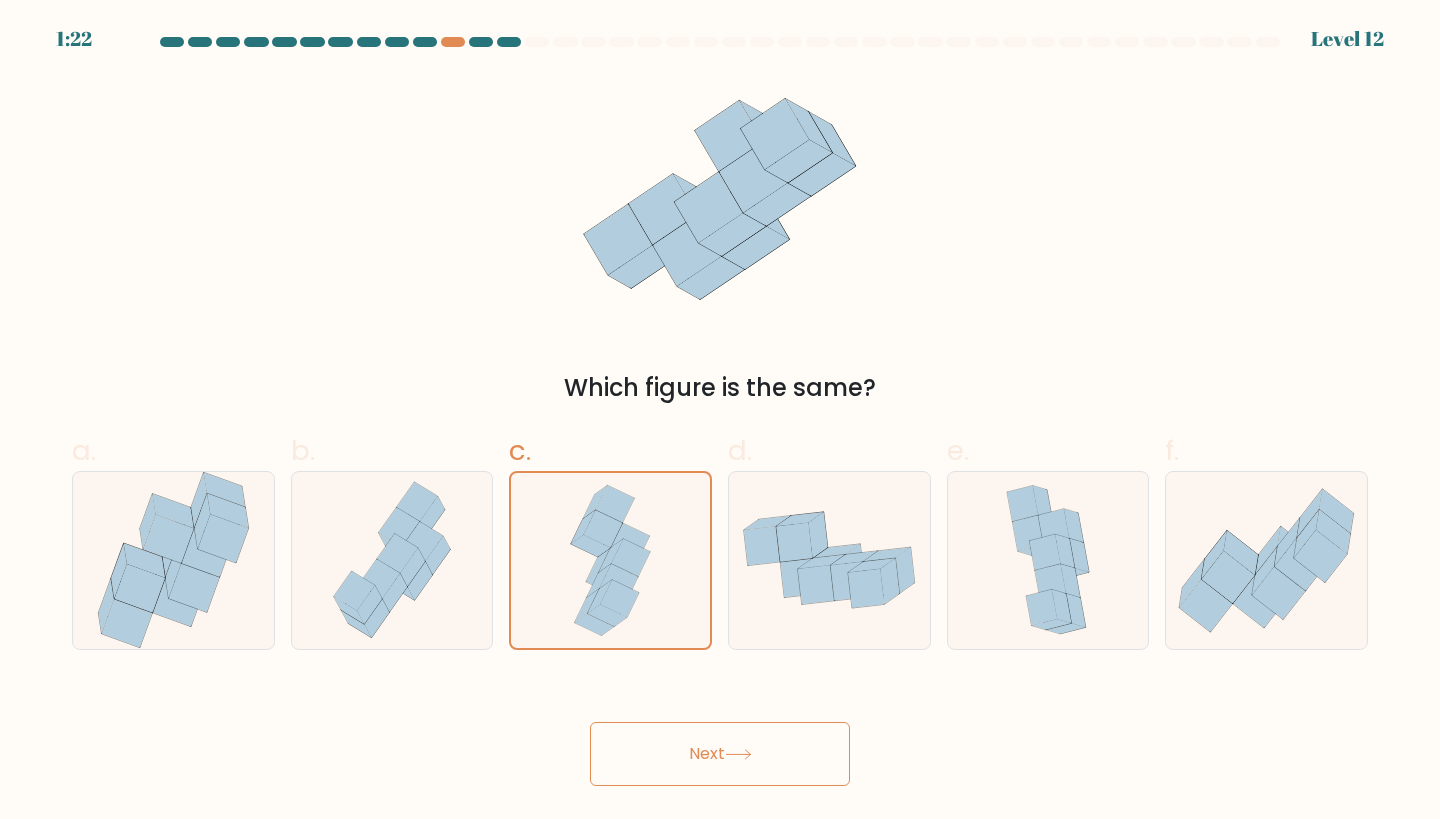 click on "Next" at bounding box center [720, 754] 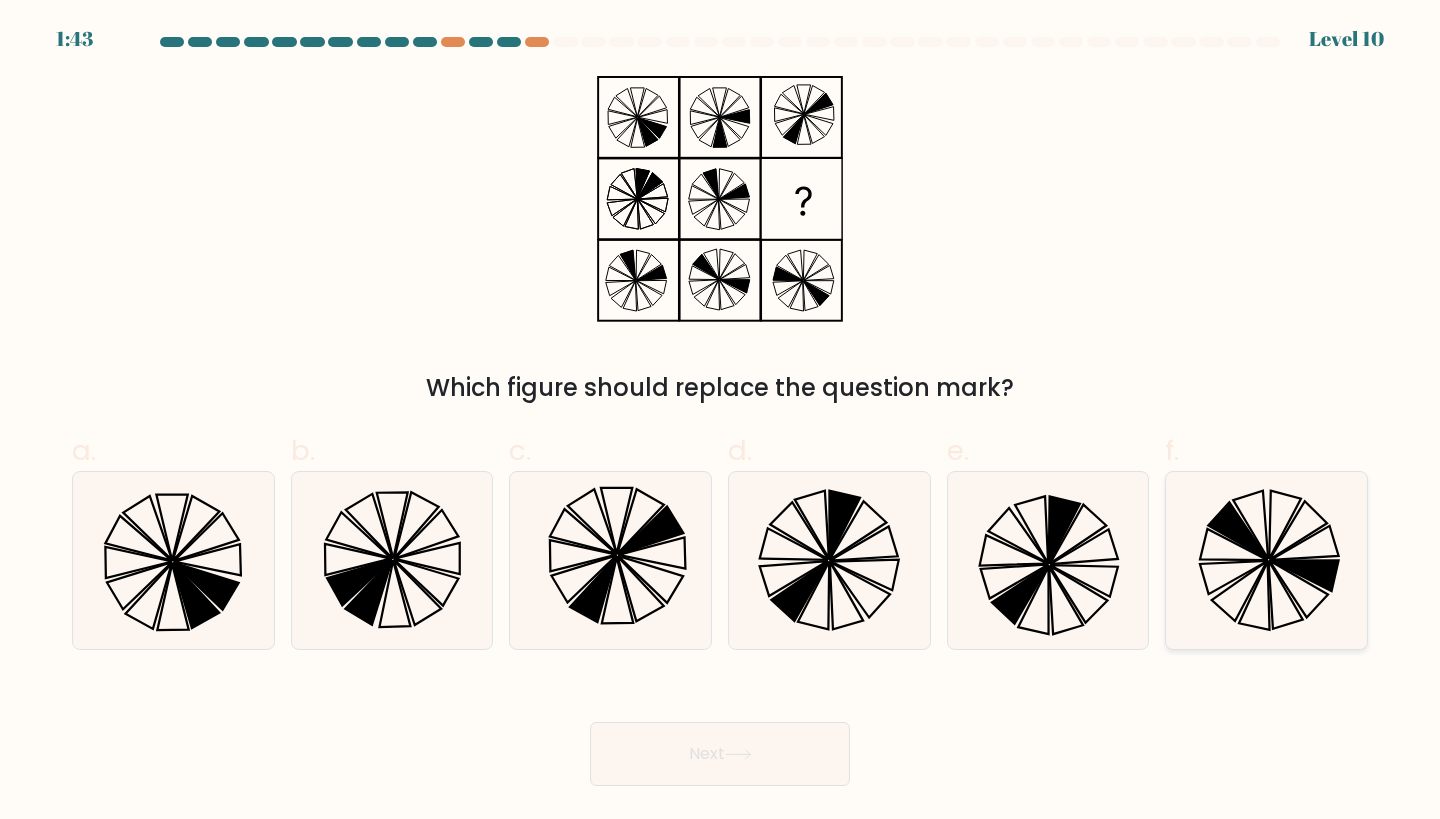 click at bounding box center (1305, 575) 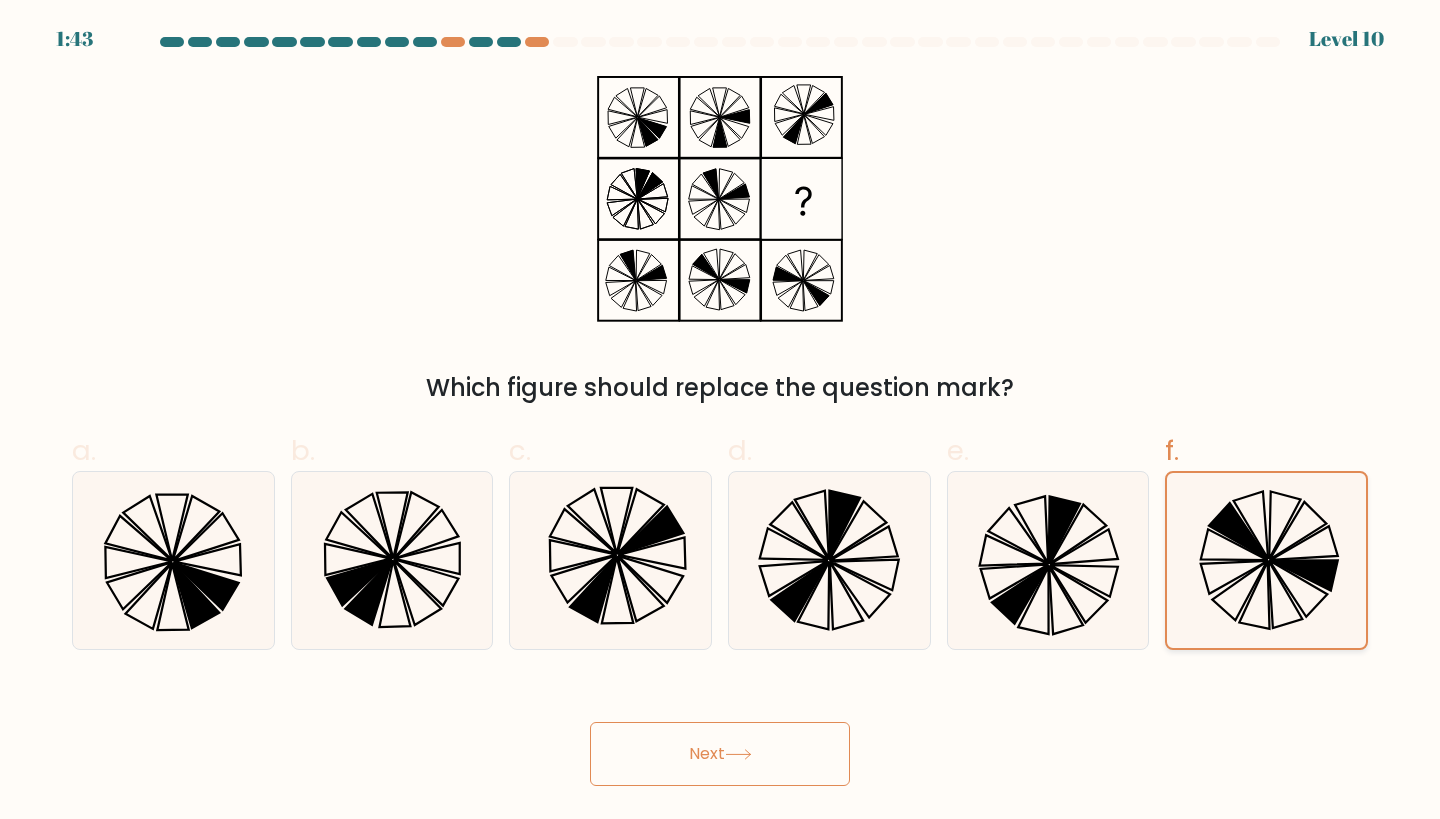 click at bounding box center [1304, 575] 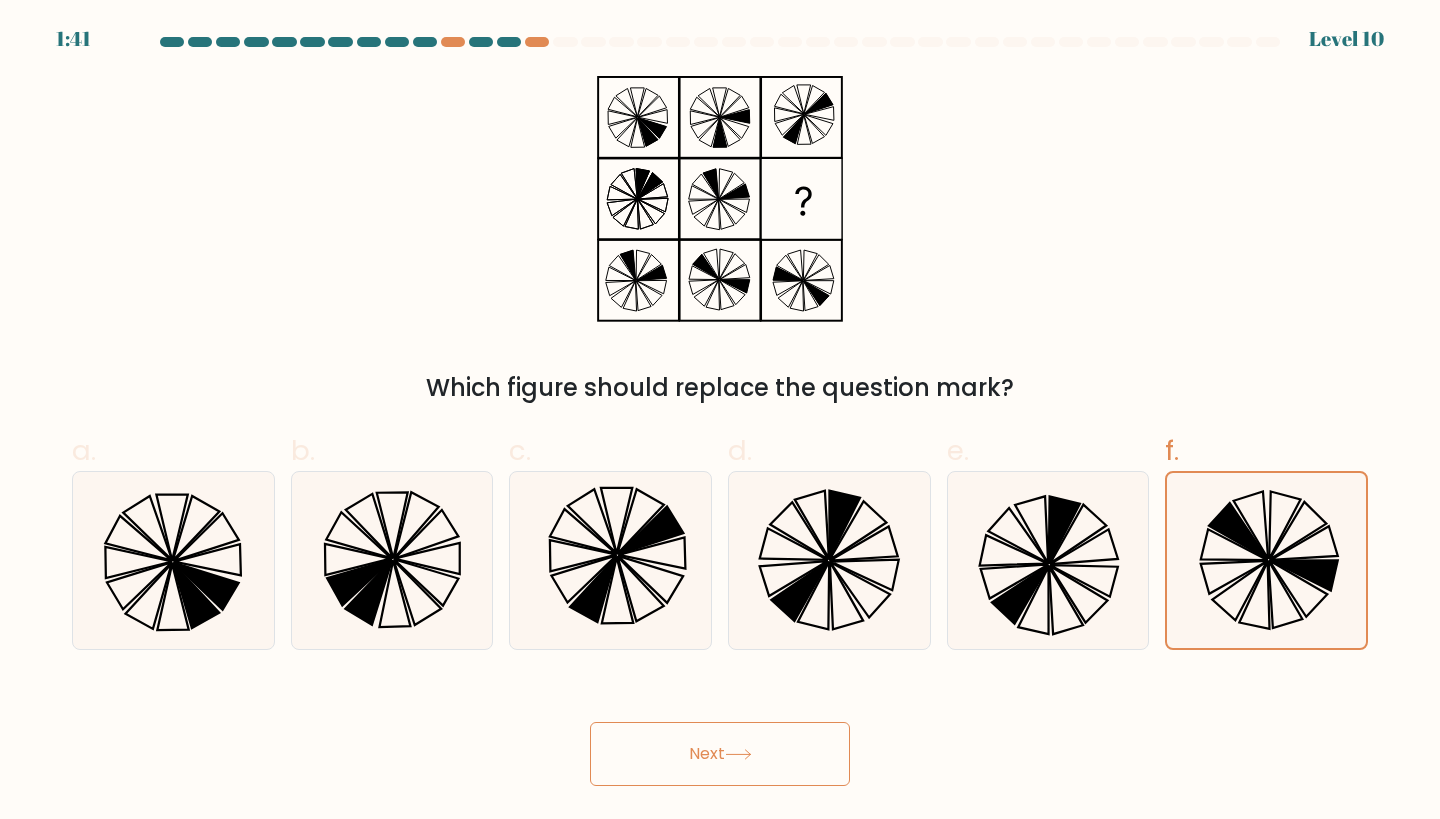 click on "Next" at bounding box center (720, 754) 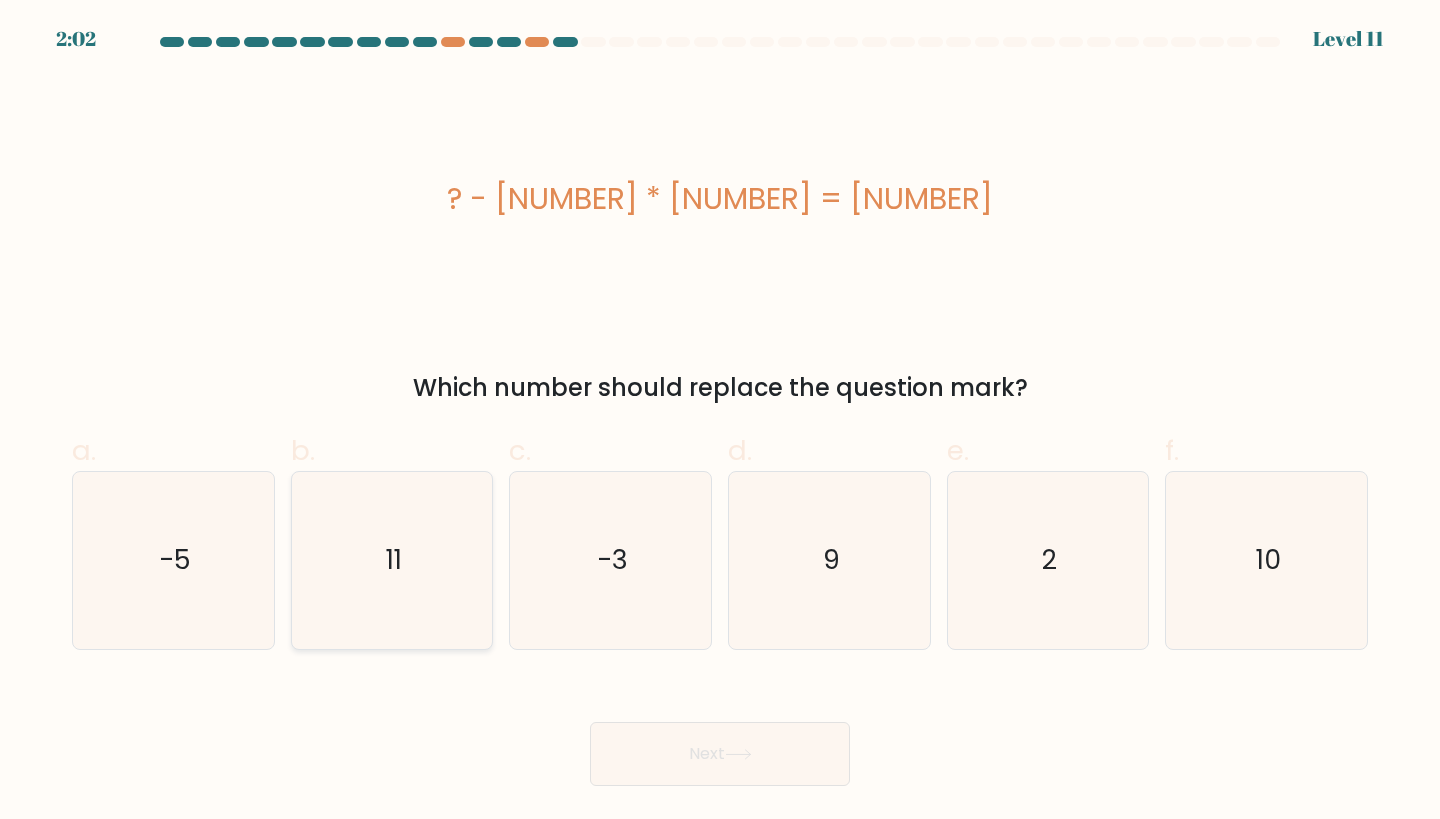 click on "11" at bounding box center [394, 559] 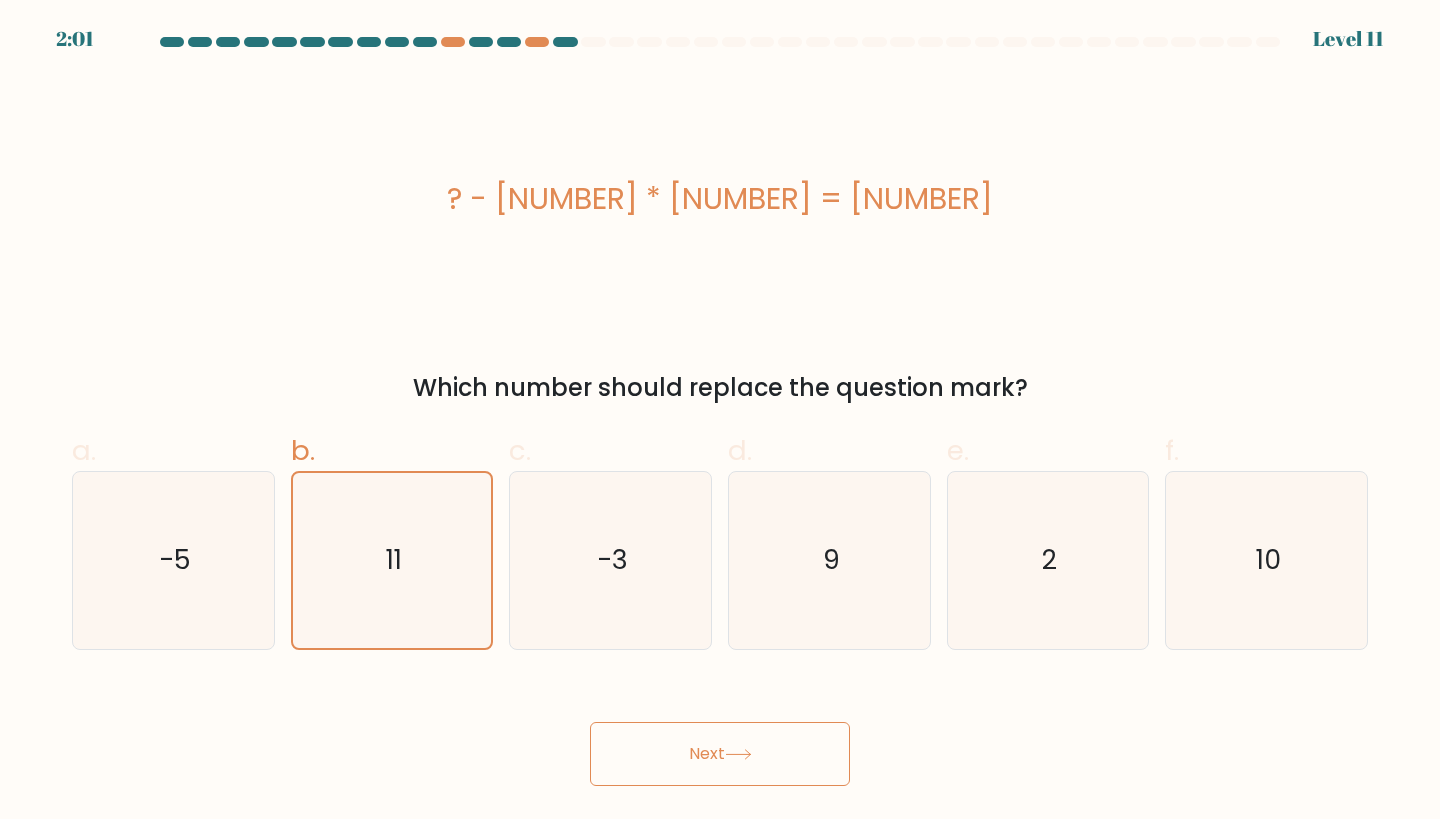 click on "Next" at bounding box center [720, 754] 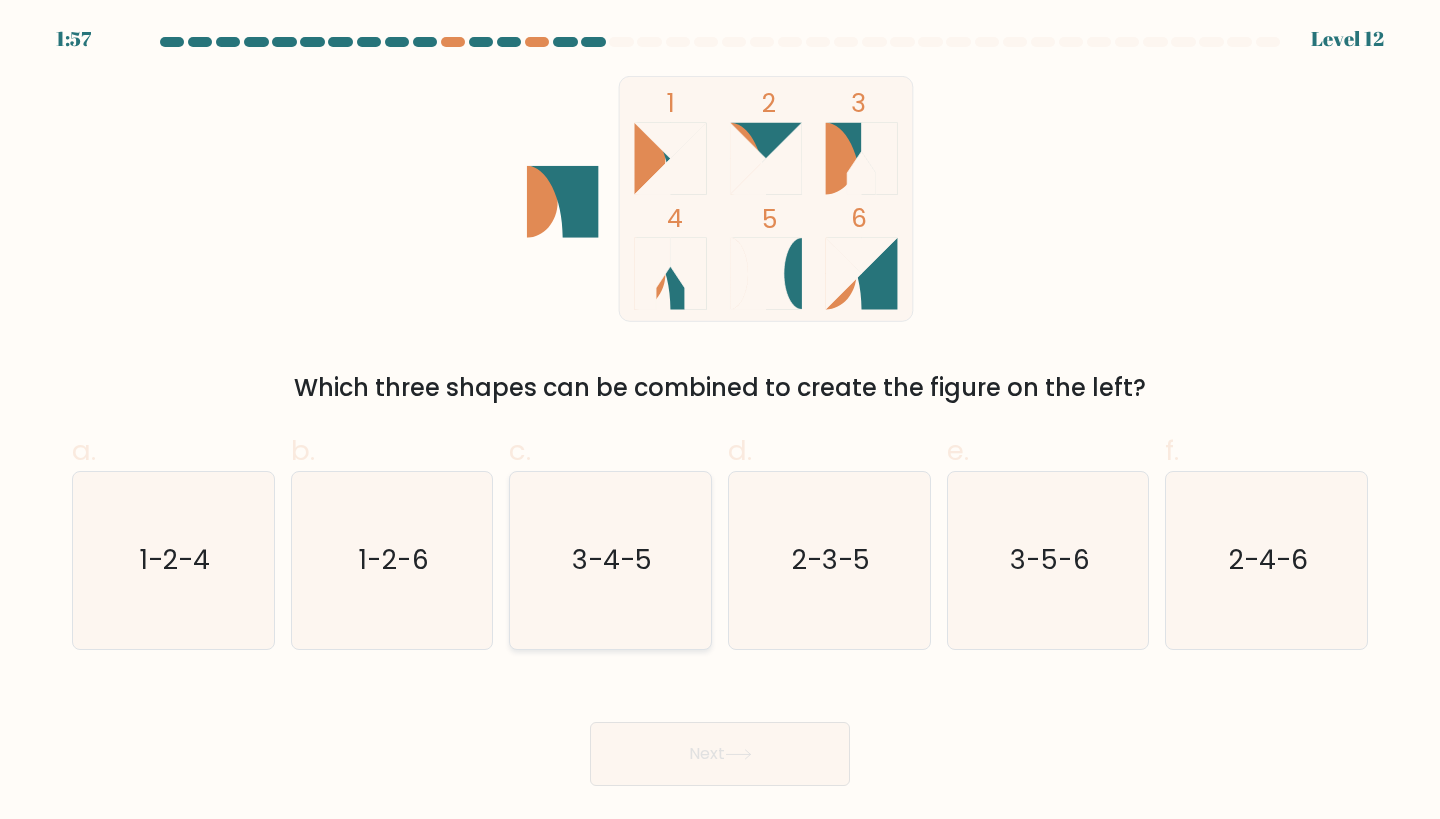 click on "3-4-5" at bounding box center [612, 559] 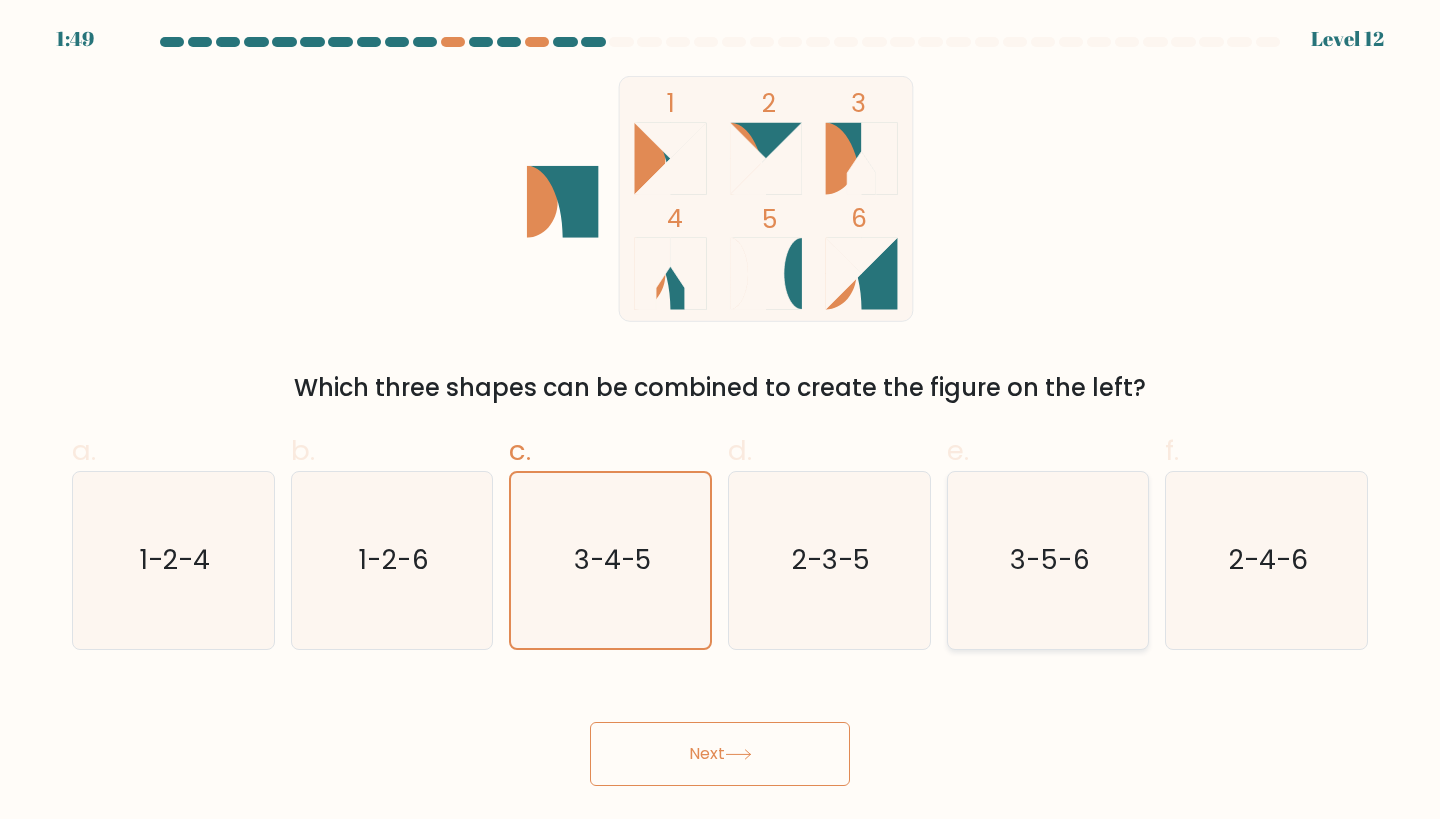 click on "3-5-6" at bounding box center (1048, 560) 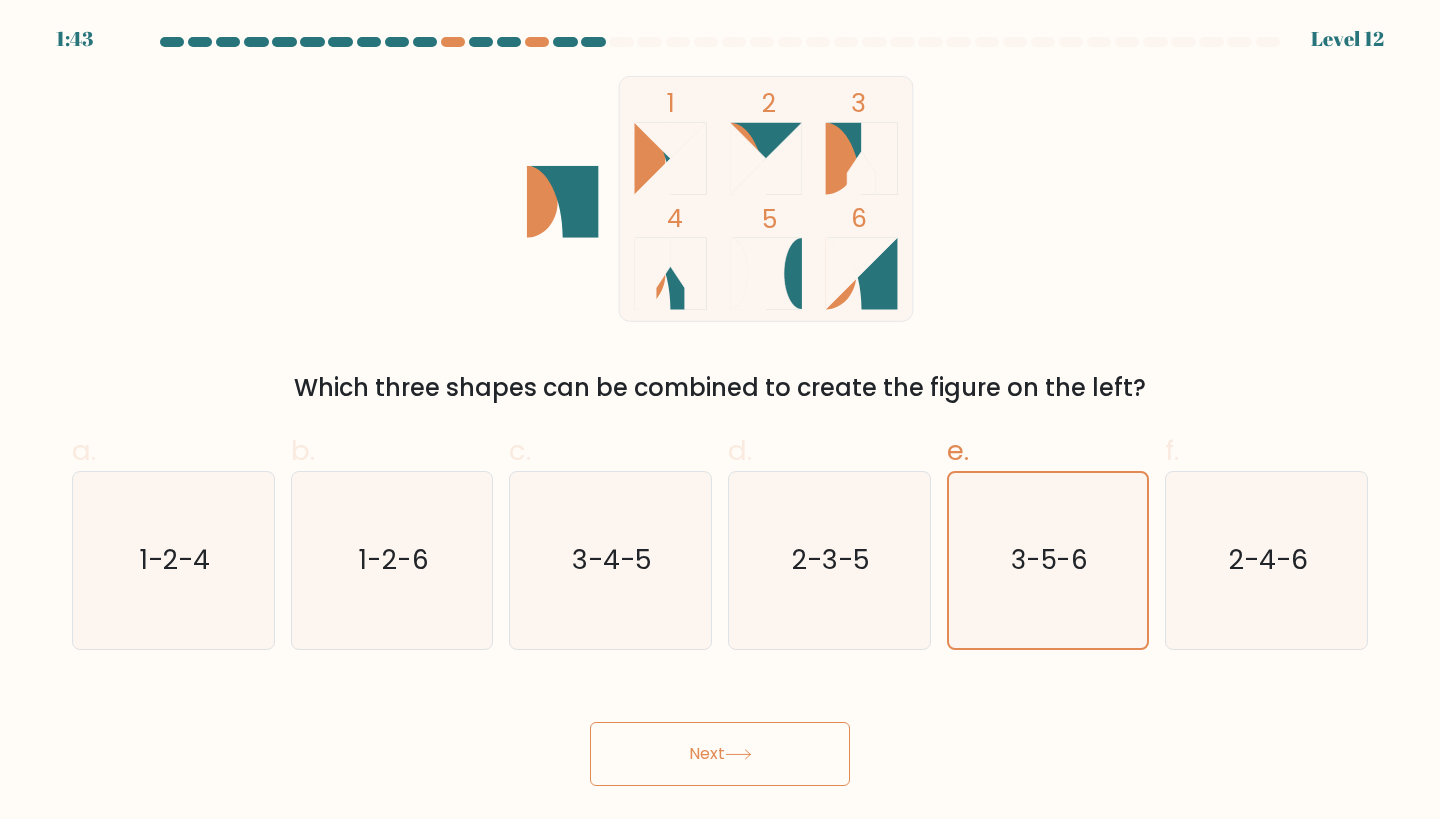 click on "Next" at bounding box center (720, 754) 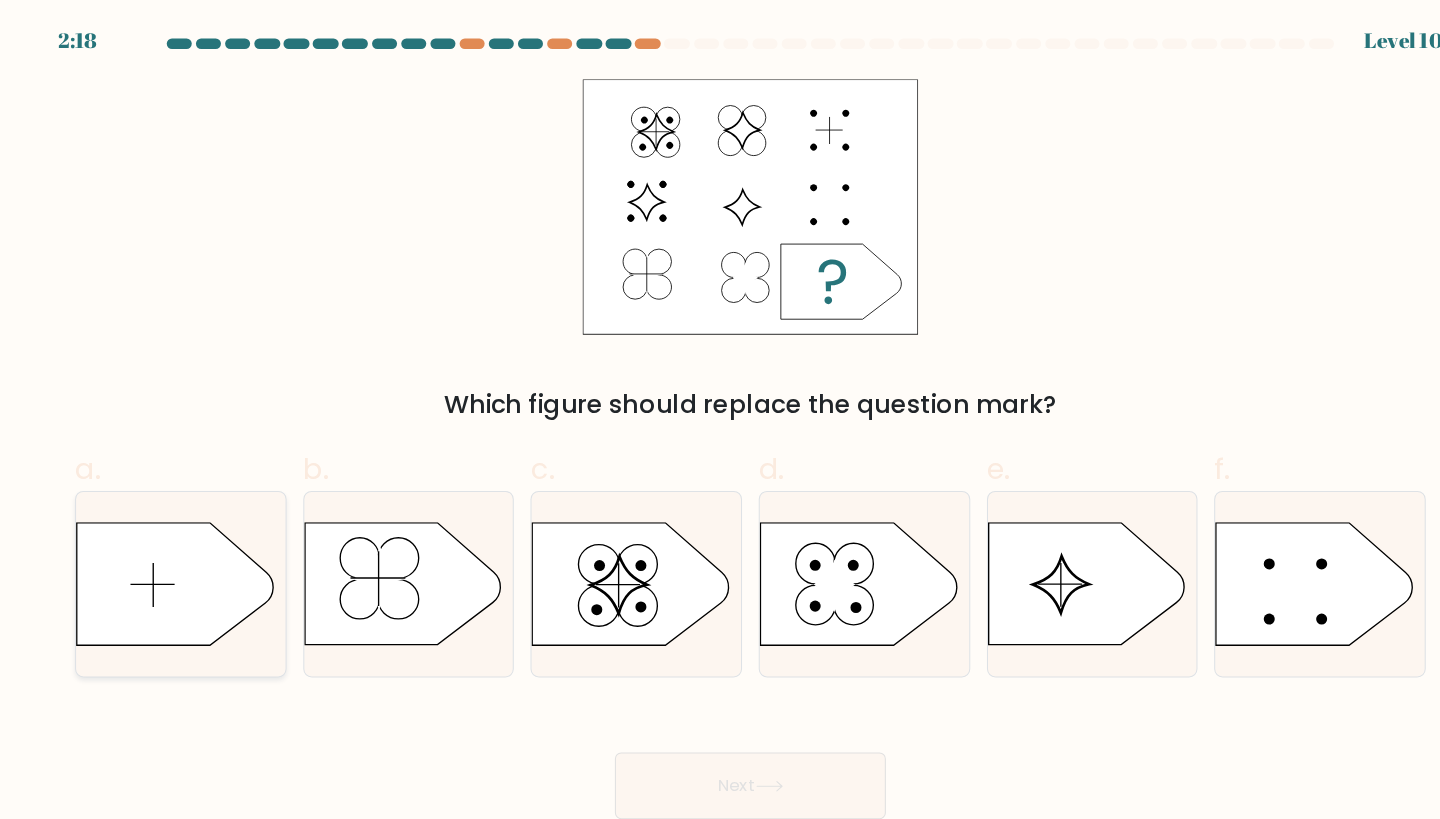 click at bounding box center (168, 560) 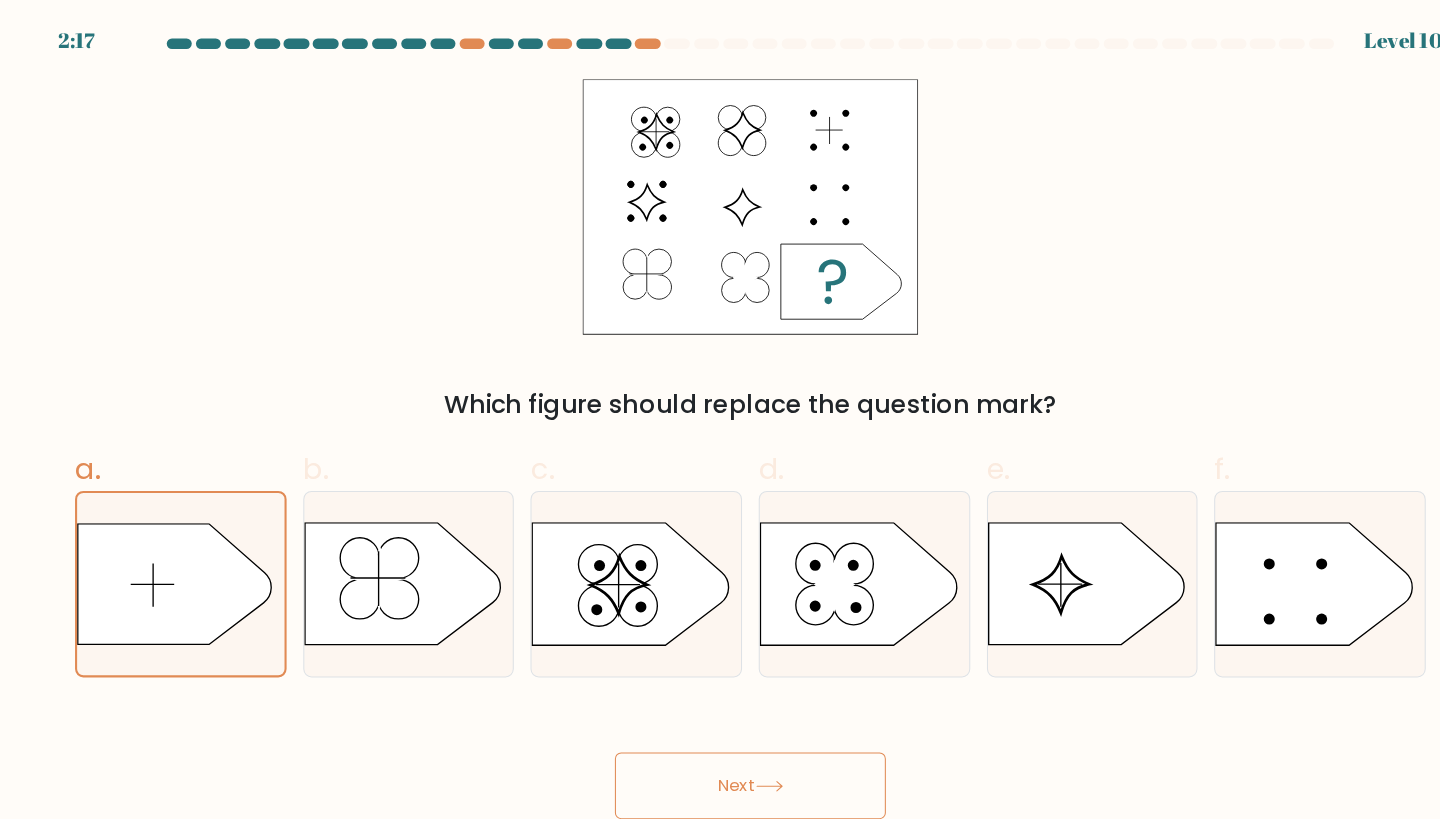 click on "Next" at bounding box center (720, 754) 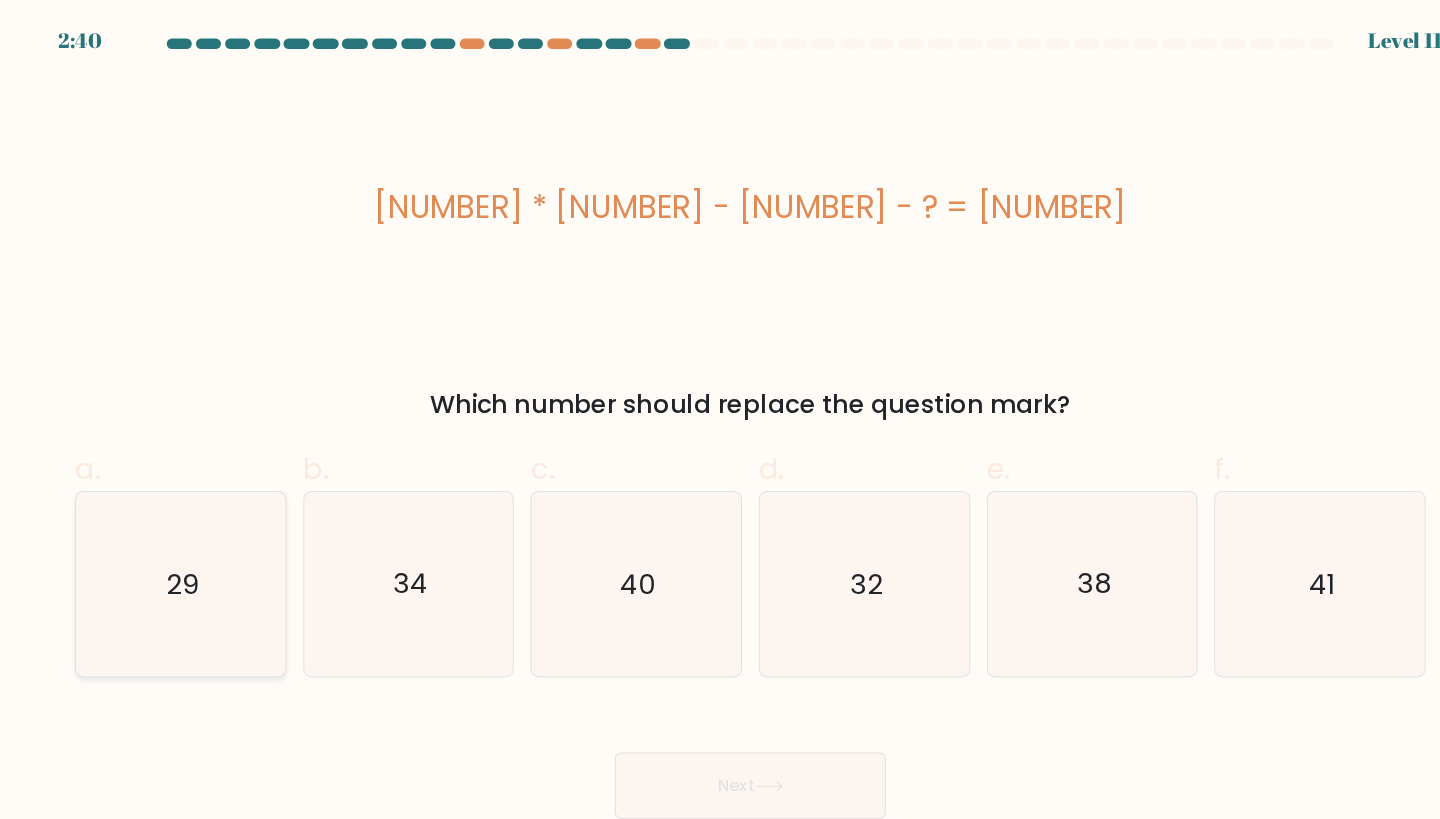 click on "29" at bounding box center (173, 560) 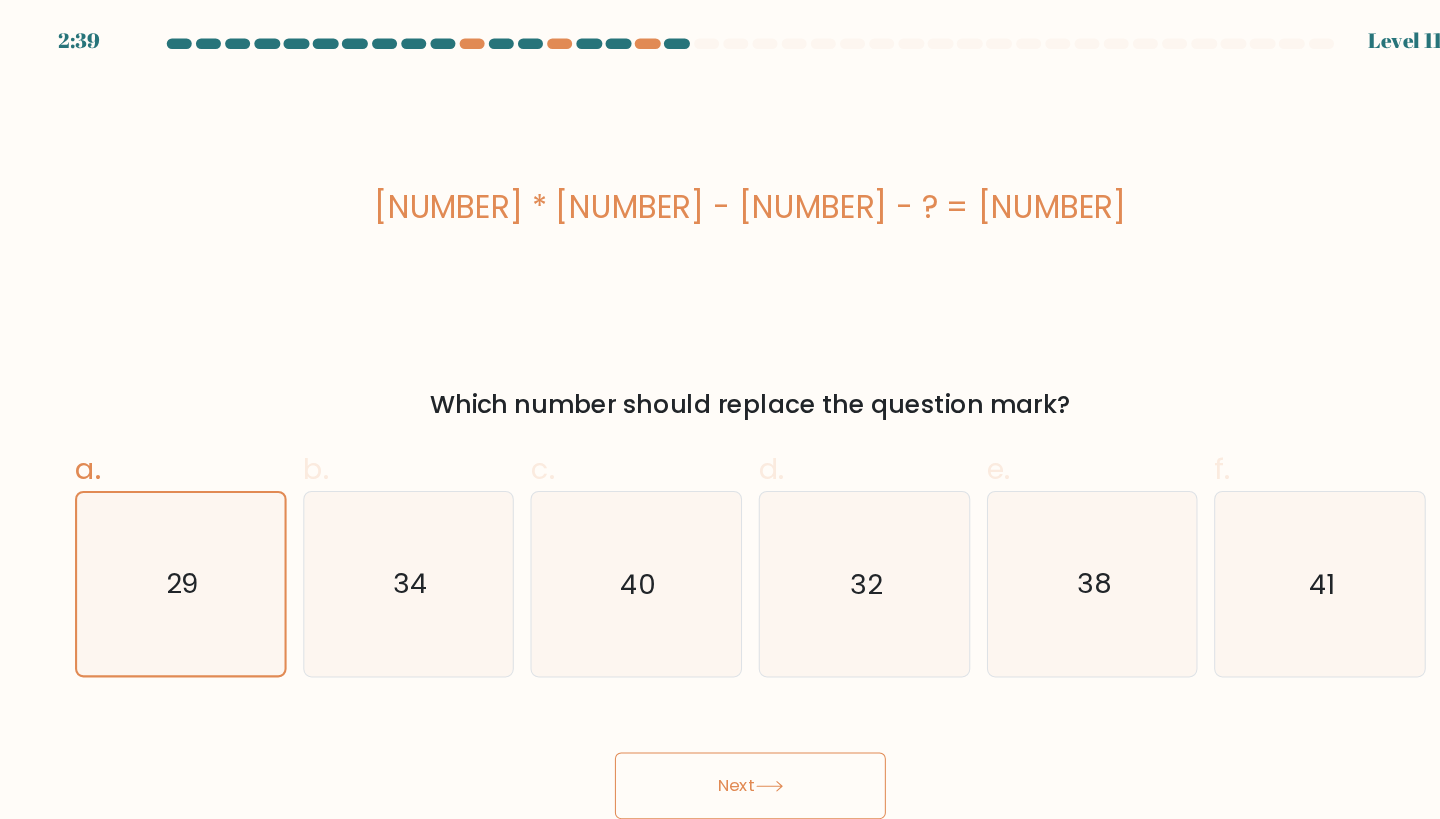 click on "Next" at bounding box center [720, 754] 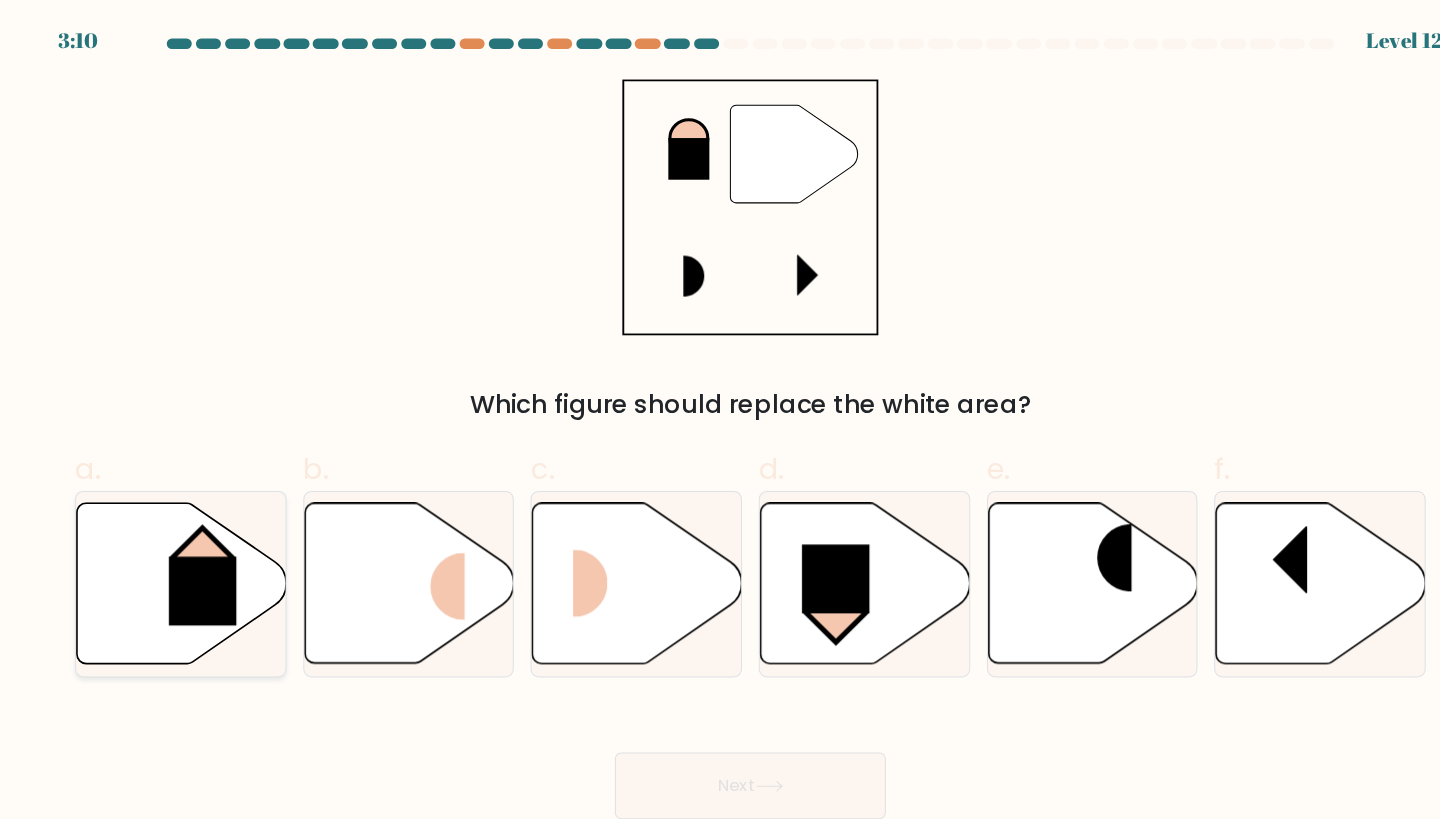 click at bounding box center (194, 567) 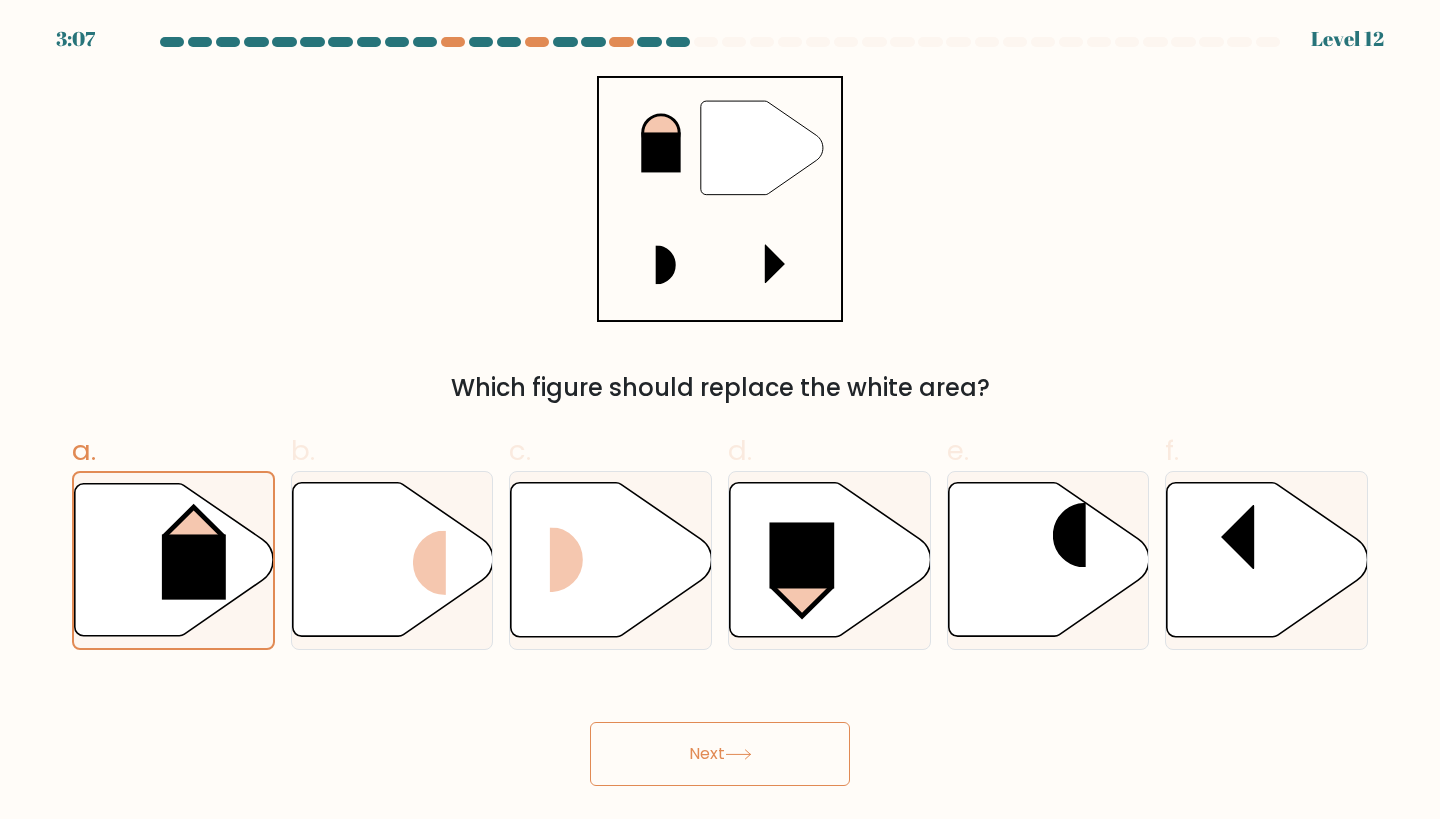 click on "Next" at bounding box center (720, 754) 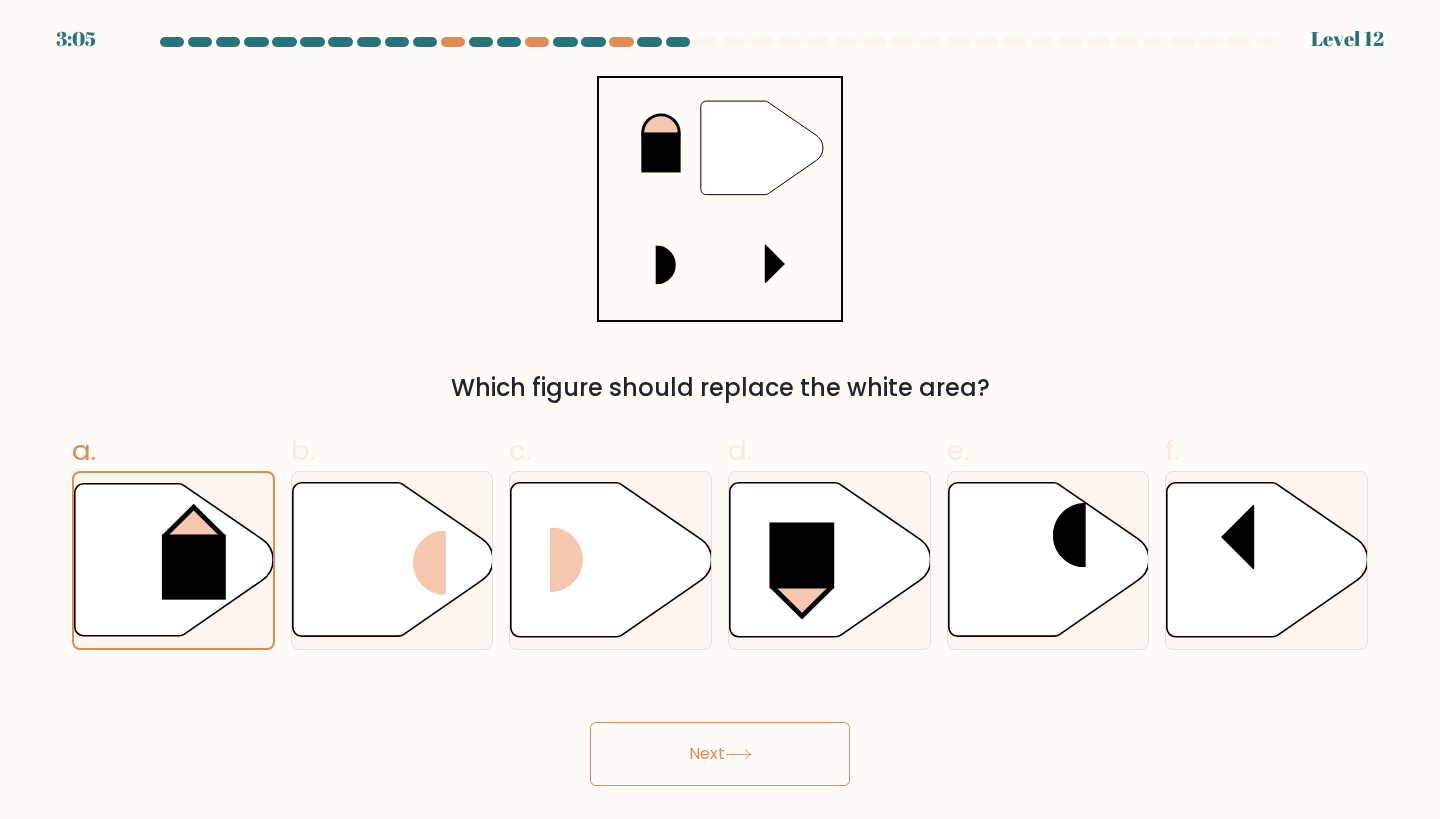 click on "Next" at bounding box center [720, 754] 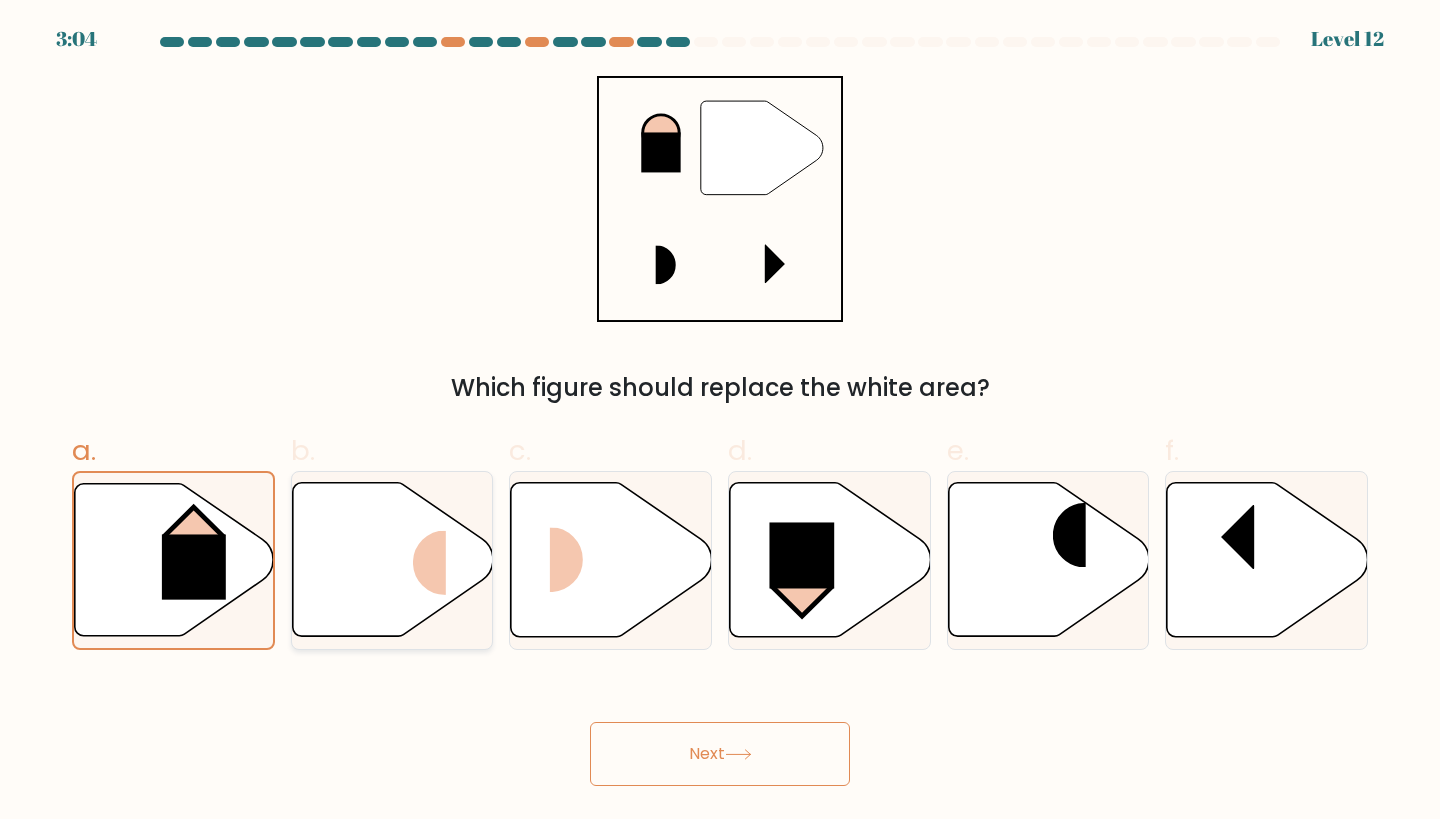 click at bounding box center [392, 560] 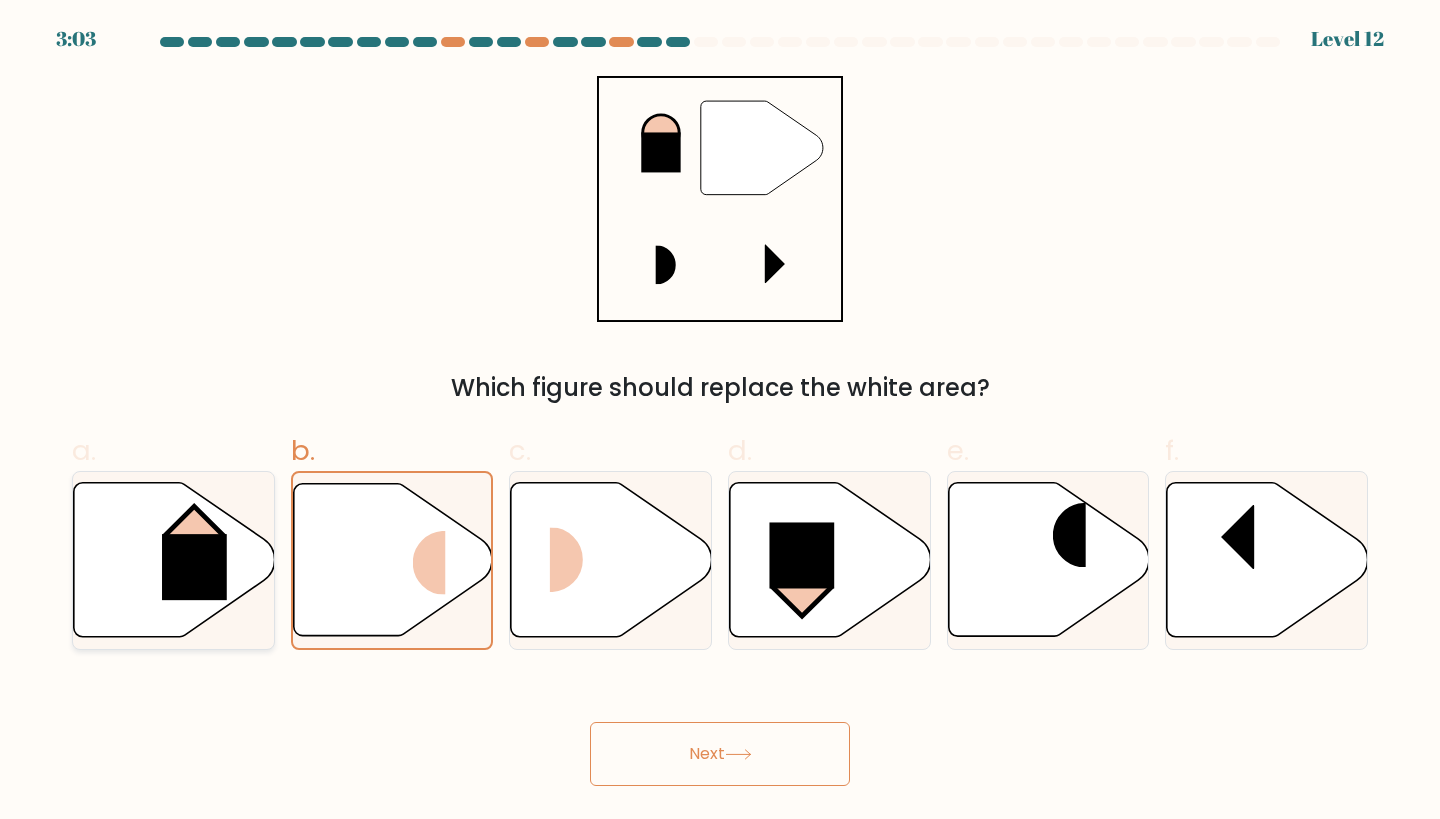 click at bounding box center [174, 560] 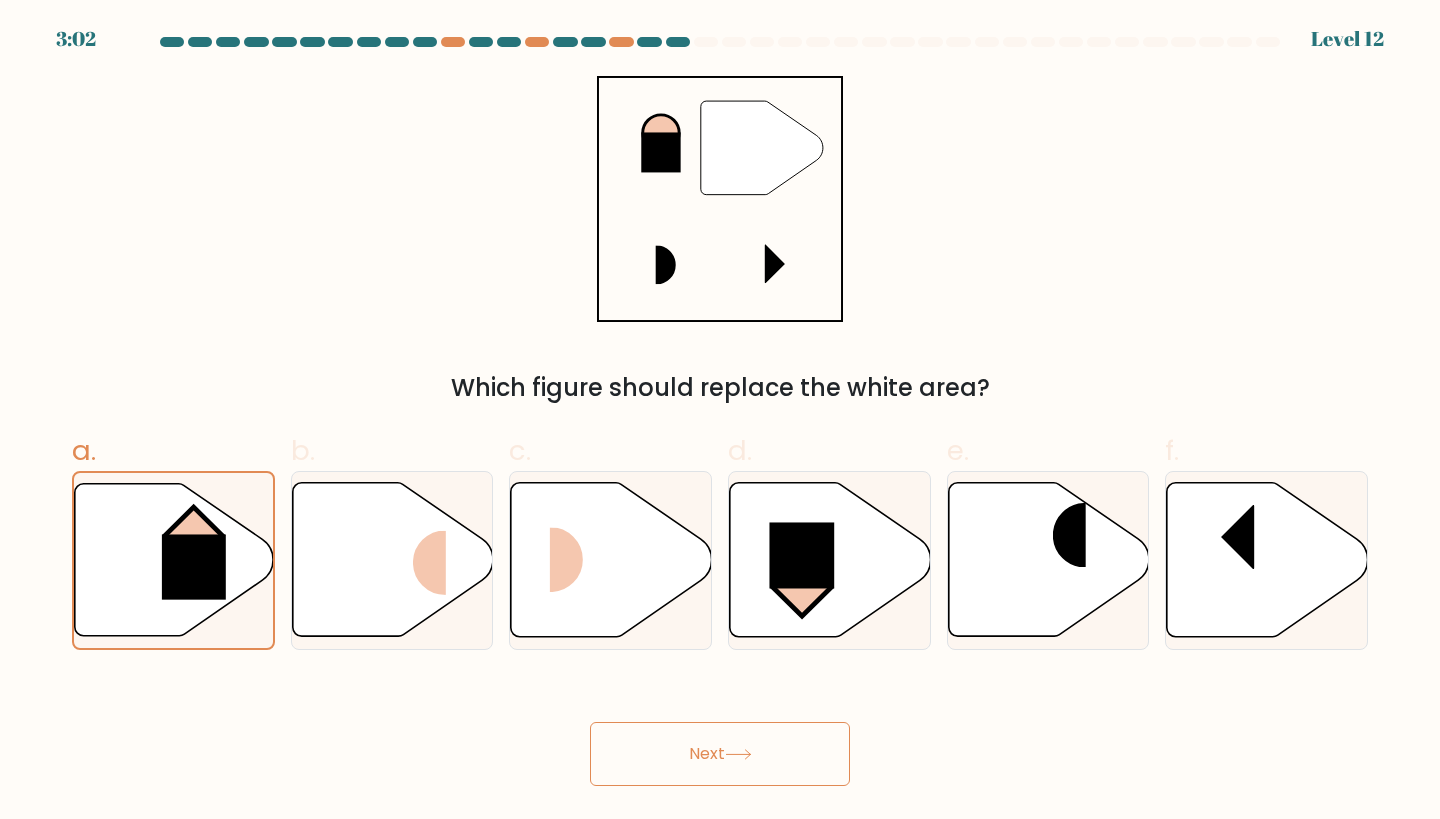 click on "Next" at bounding box center [720, 754] 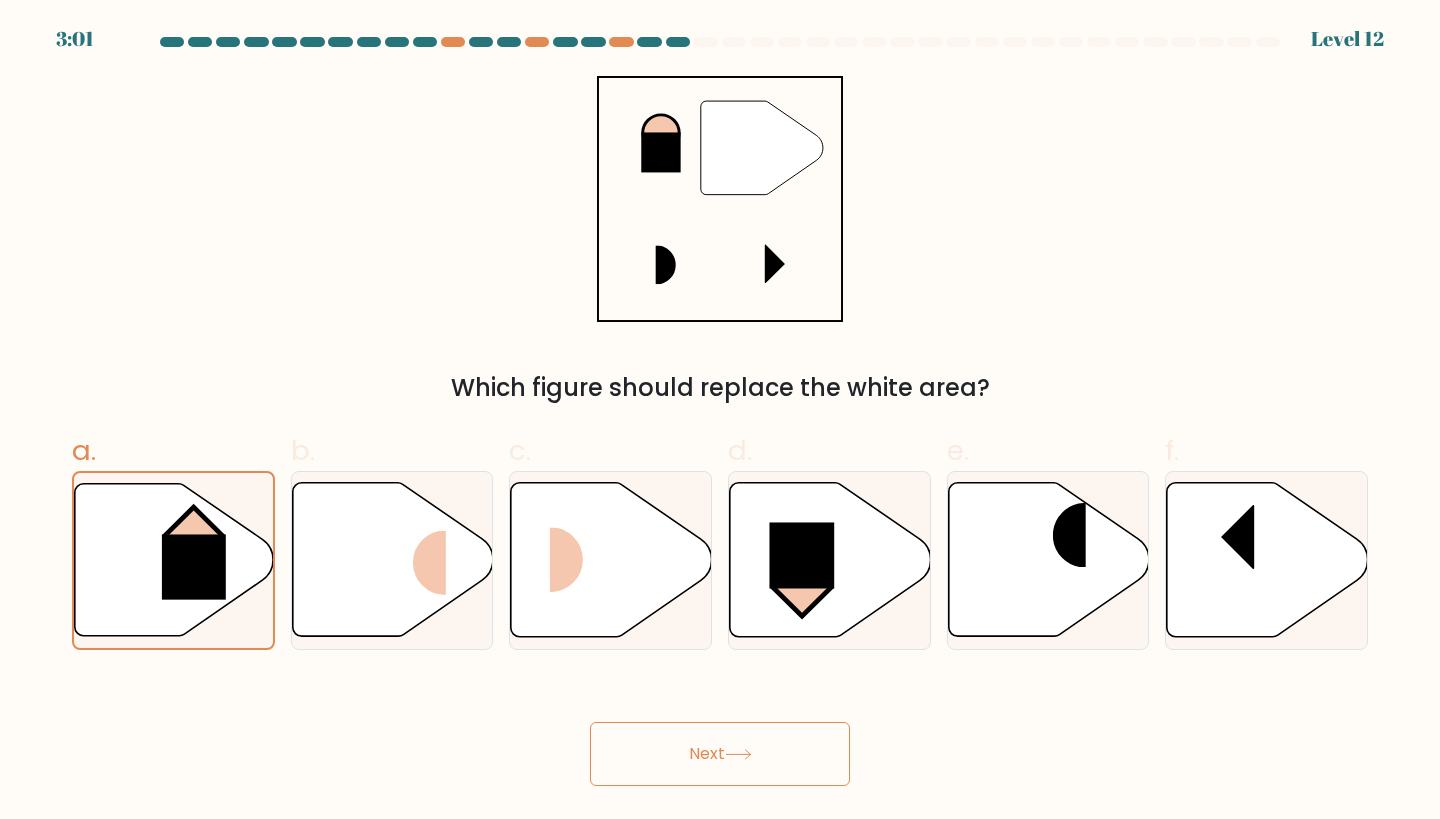 click on "Next" at bounding box center (720, 754) 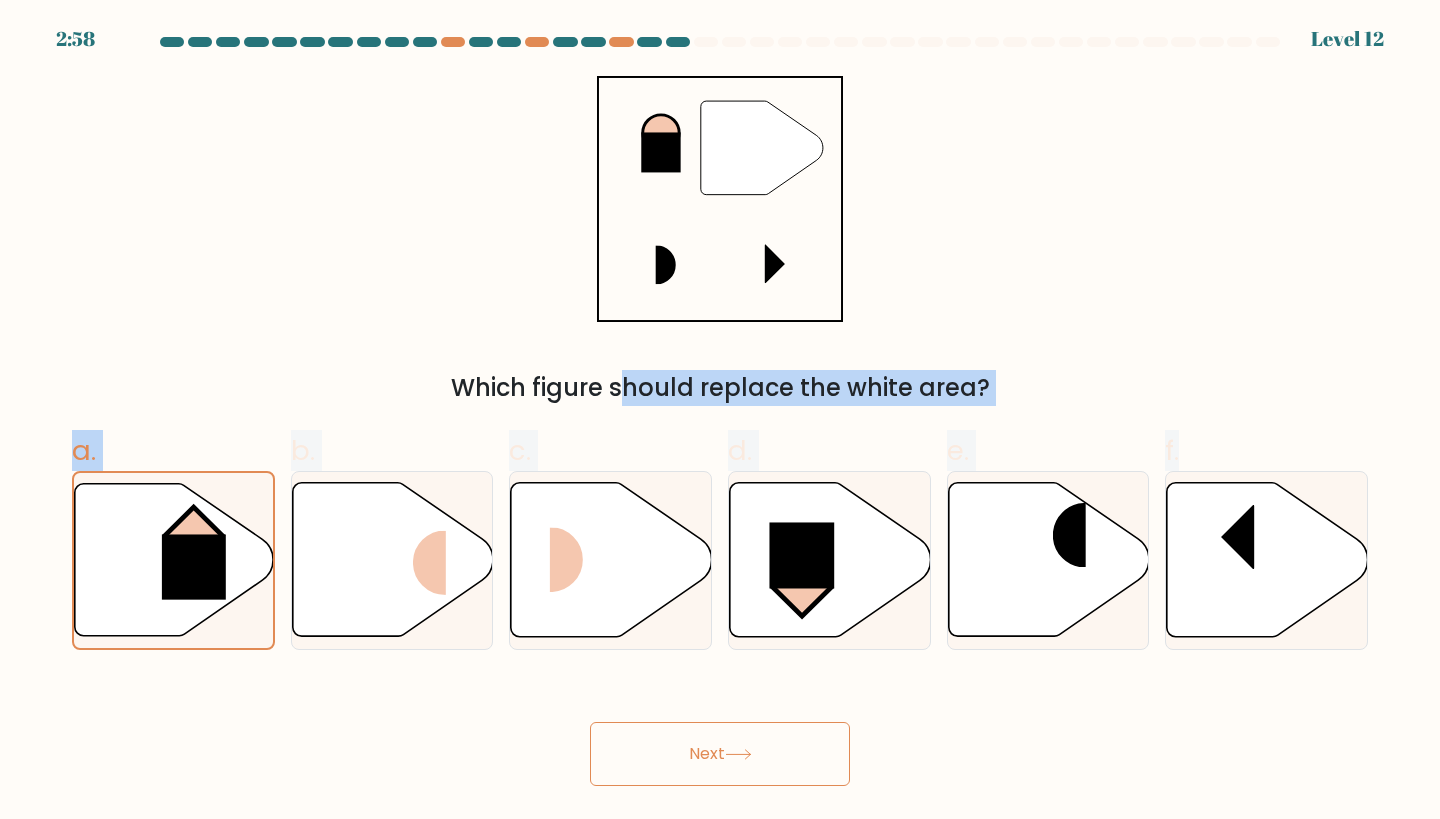 drag, startPoint x: 527, startPoint y: 366, endPoint x: 759, endPoint y: 685, distance: 394.44266 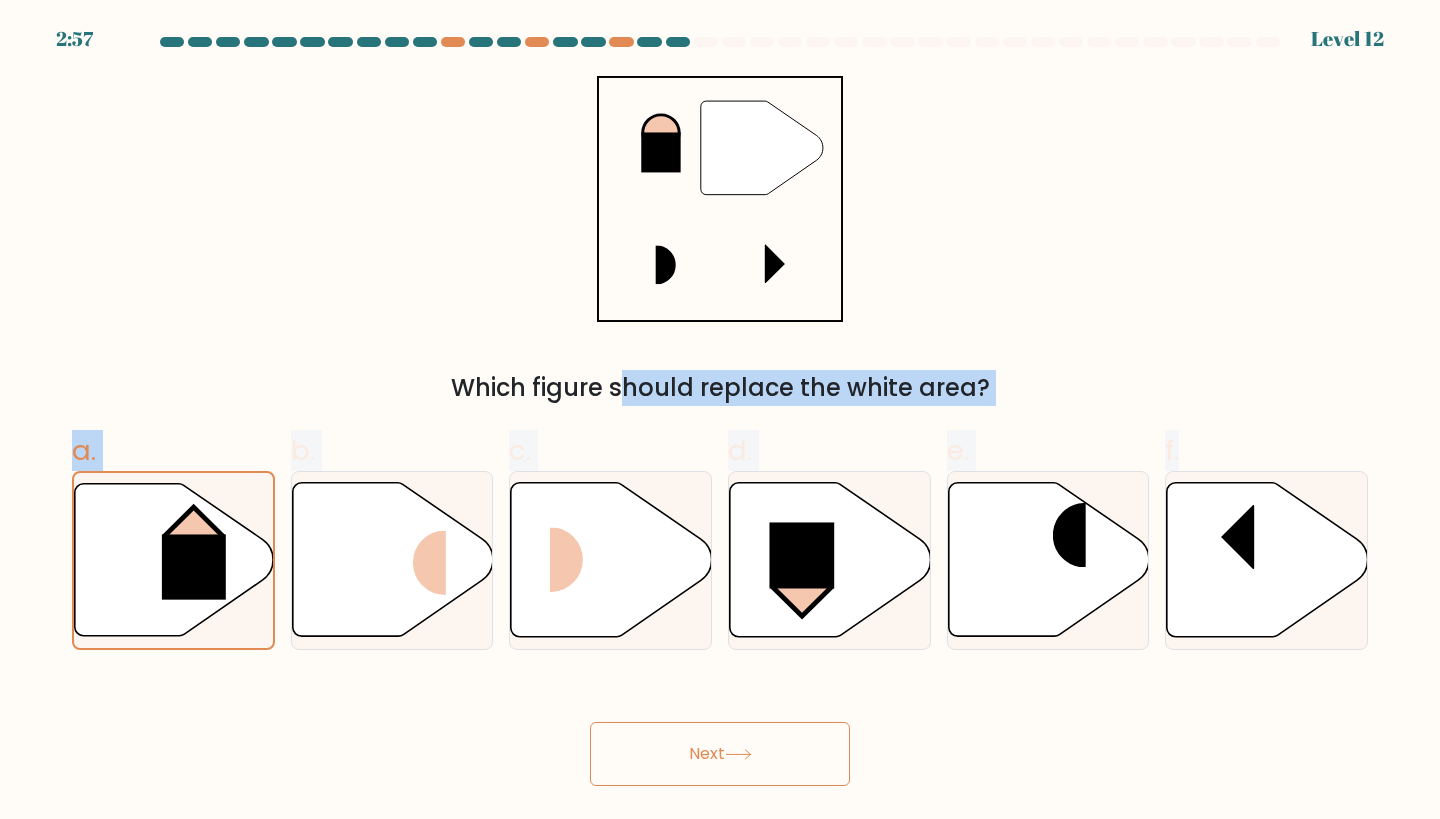 click at bounding box center [738, 754] 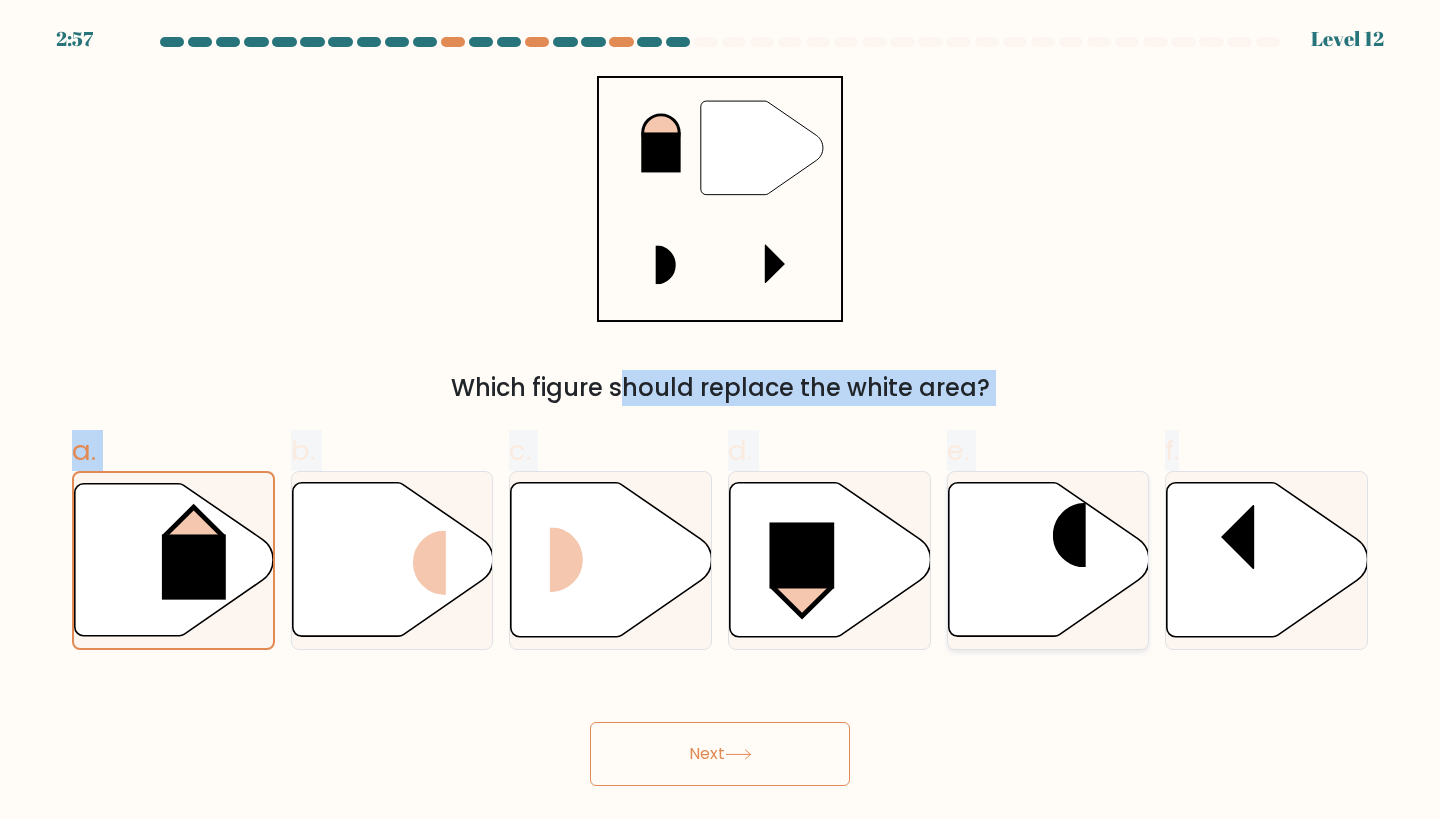 click at bounding box center [1048, 560] 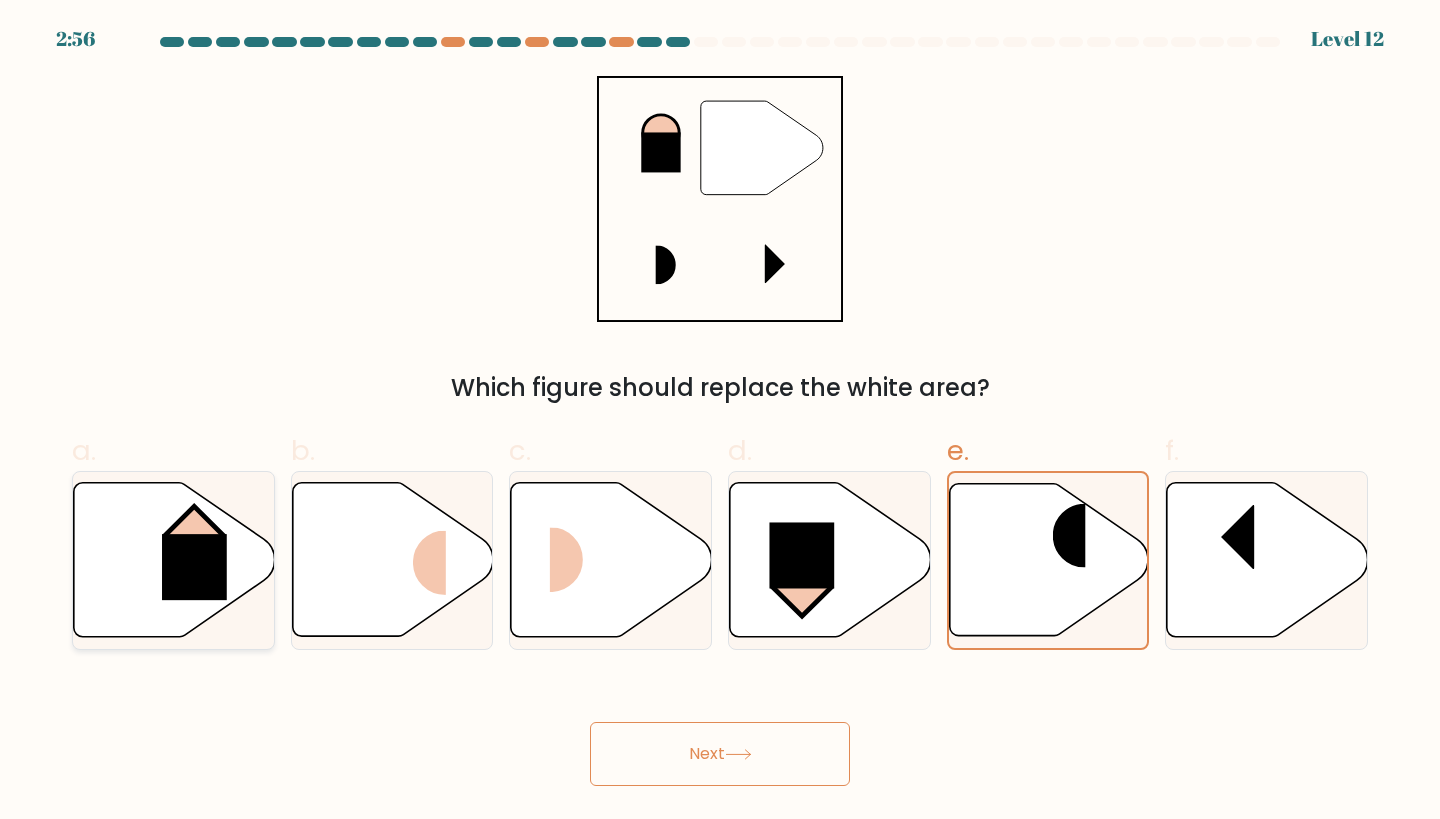 click at bounding box center (174, 560) 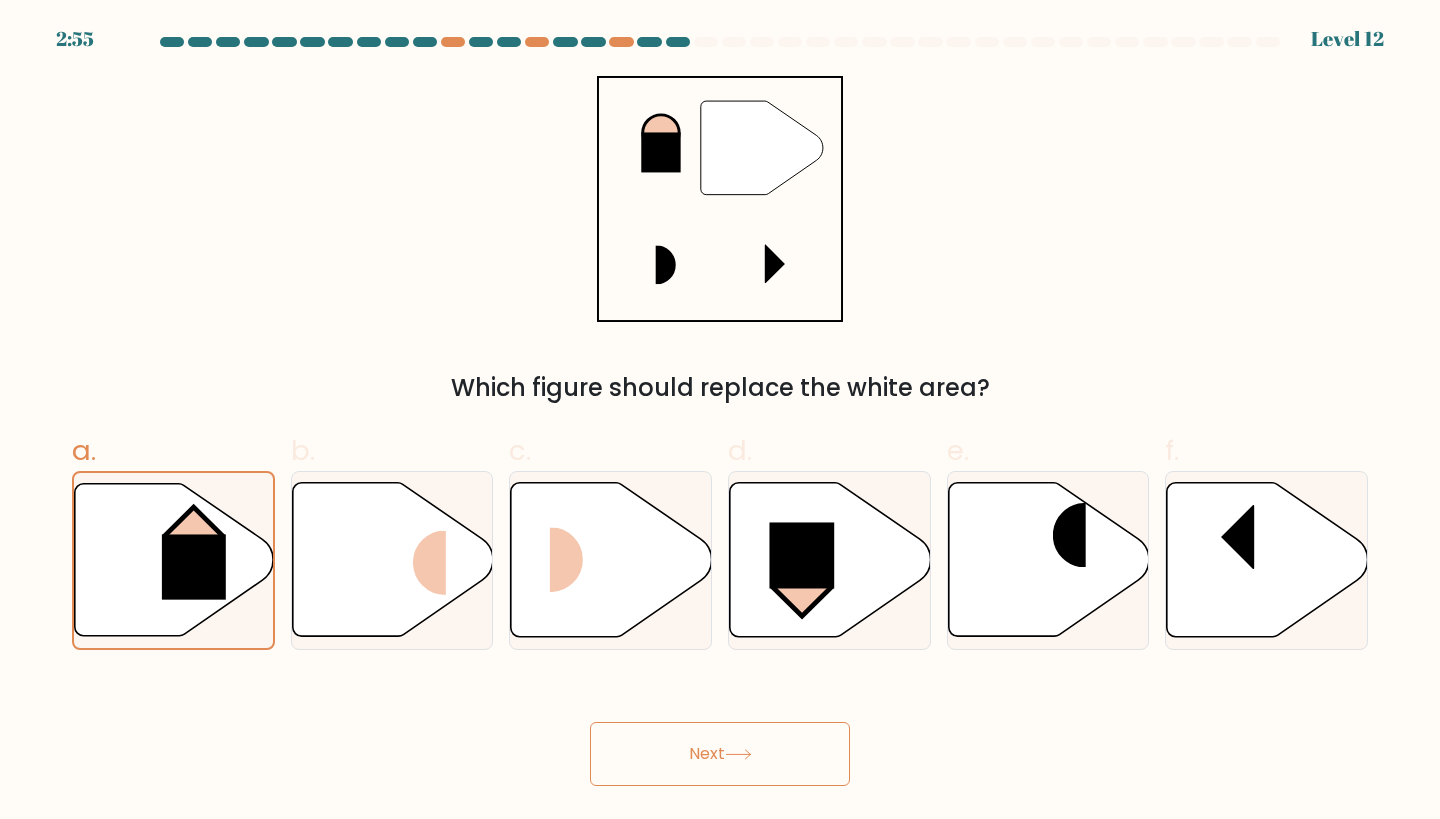 click on "Next" at bounding box center (720, 754) 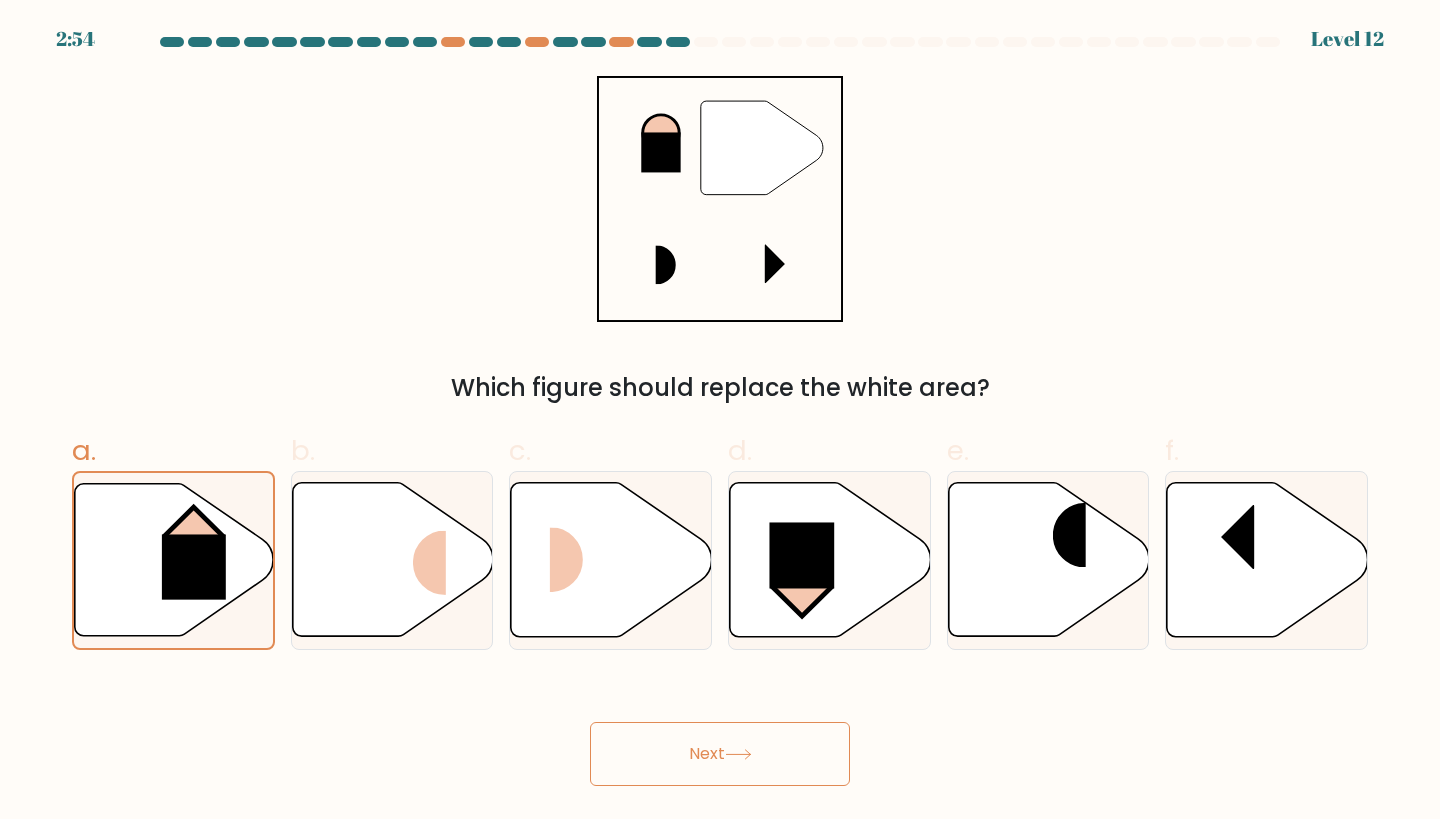 click on "Next" at bounding box center [720, 754] 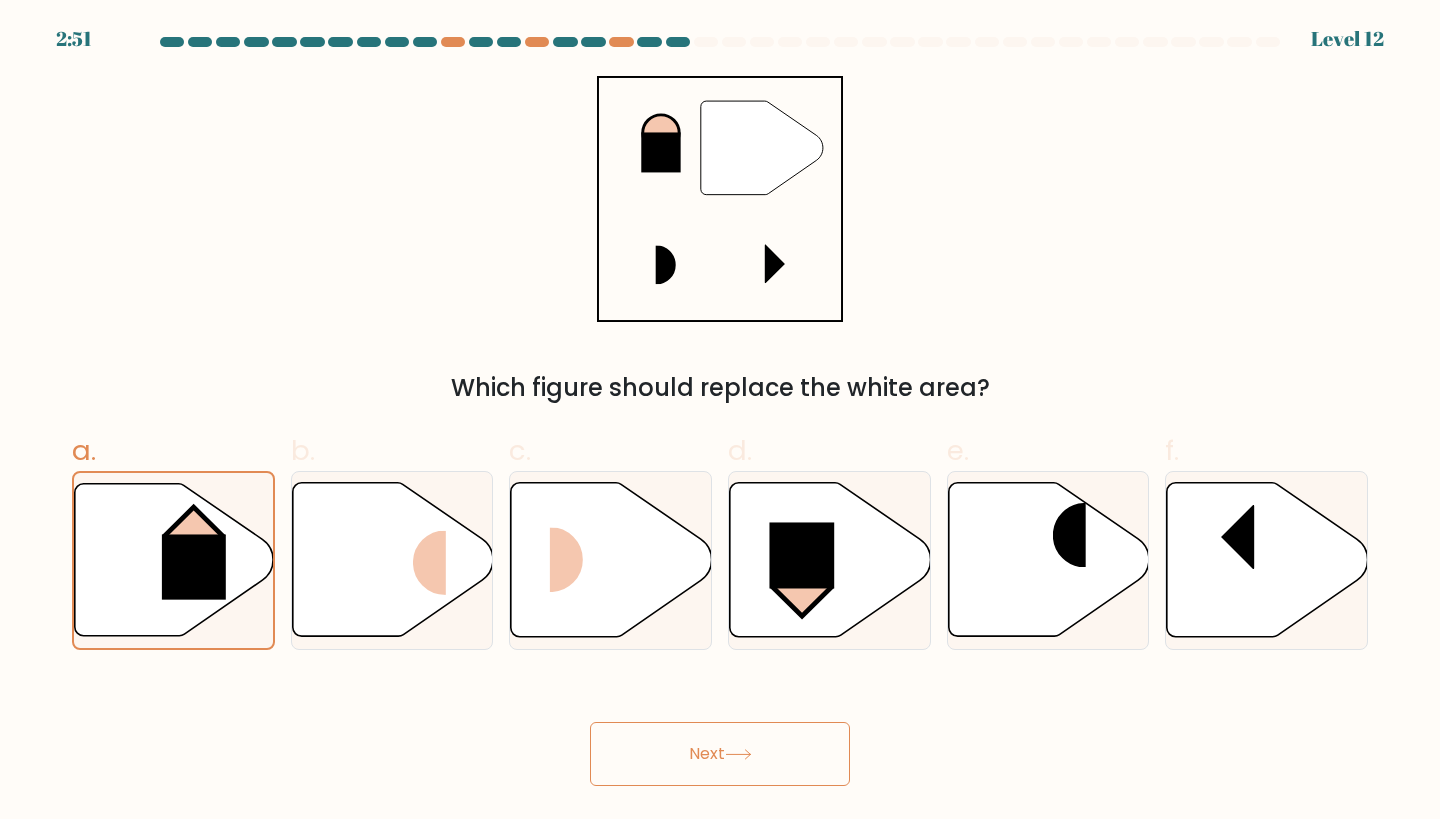 click on "Next" at bounding box center (720, 754) 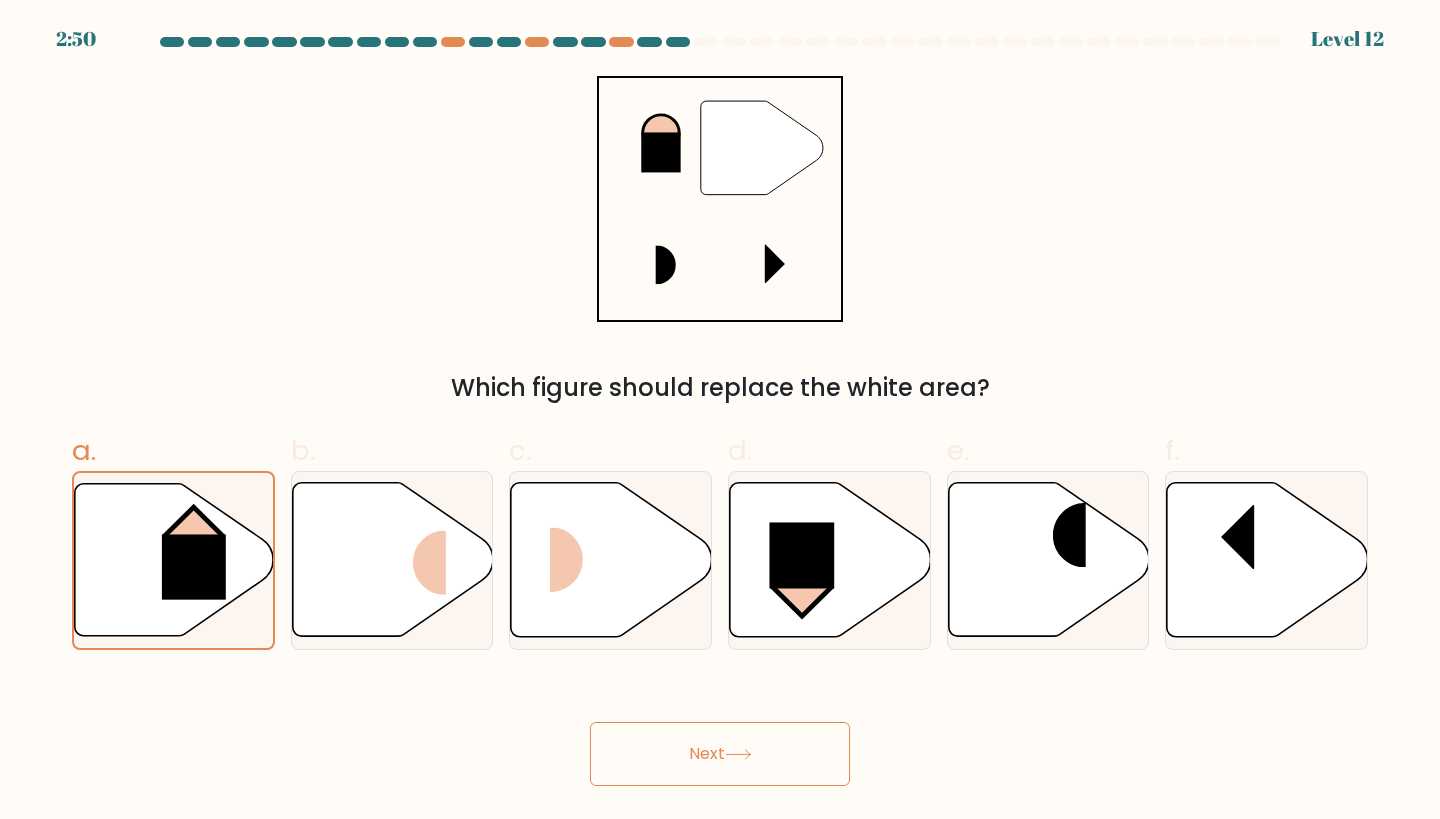 click on "Next" at bounding box center [720, 754] 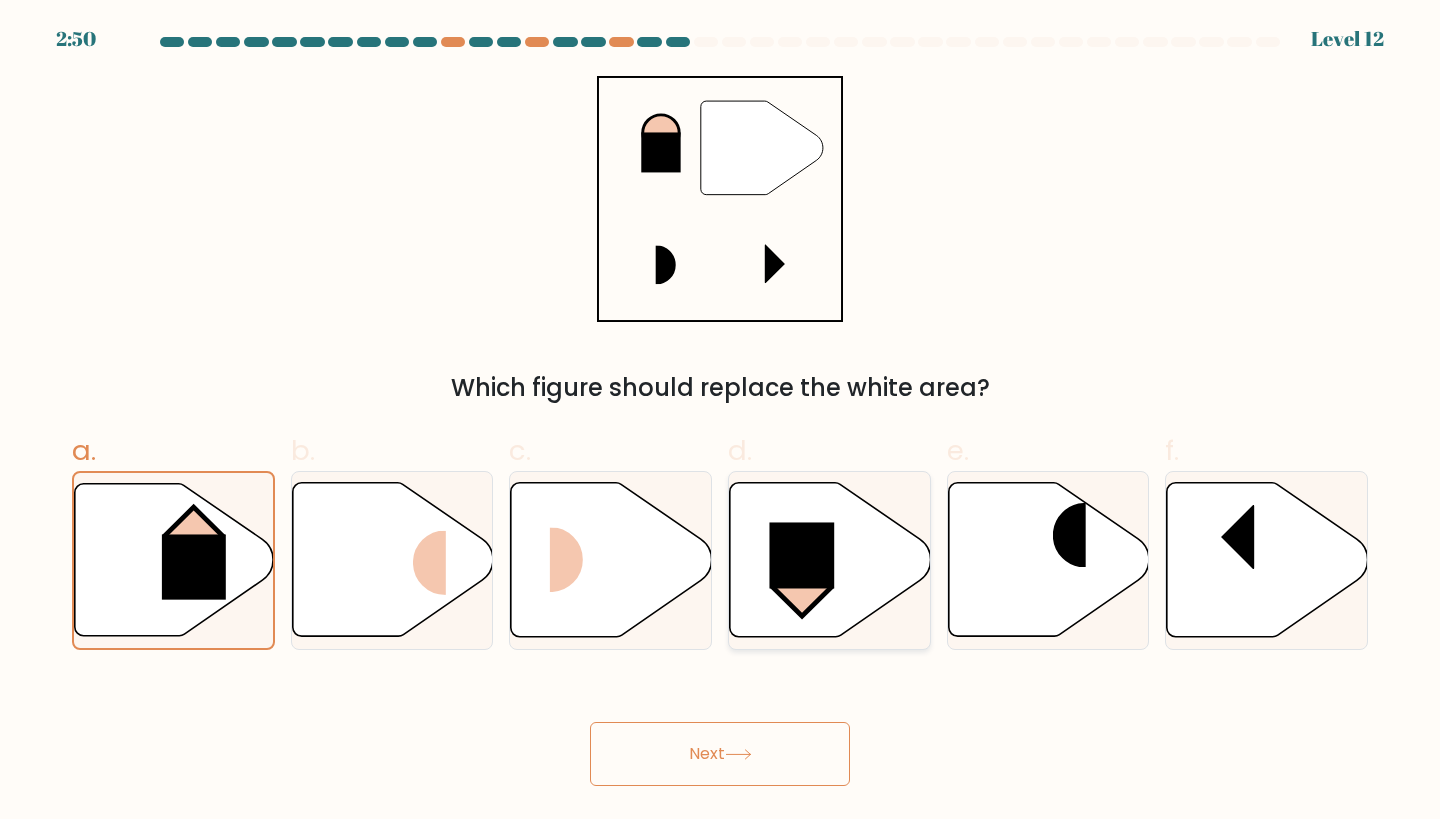 click at bounding box center [801, 555] 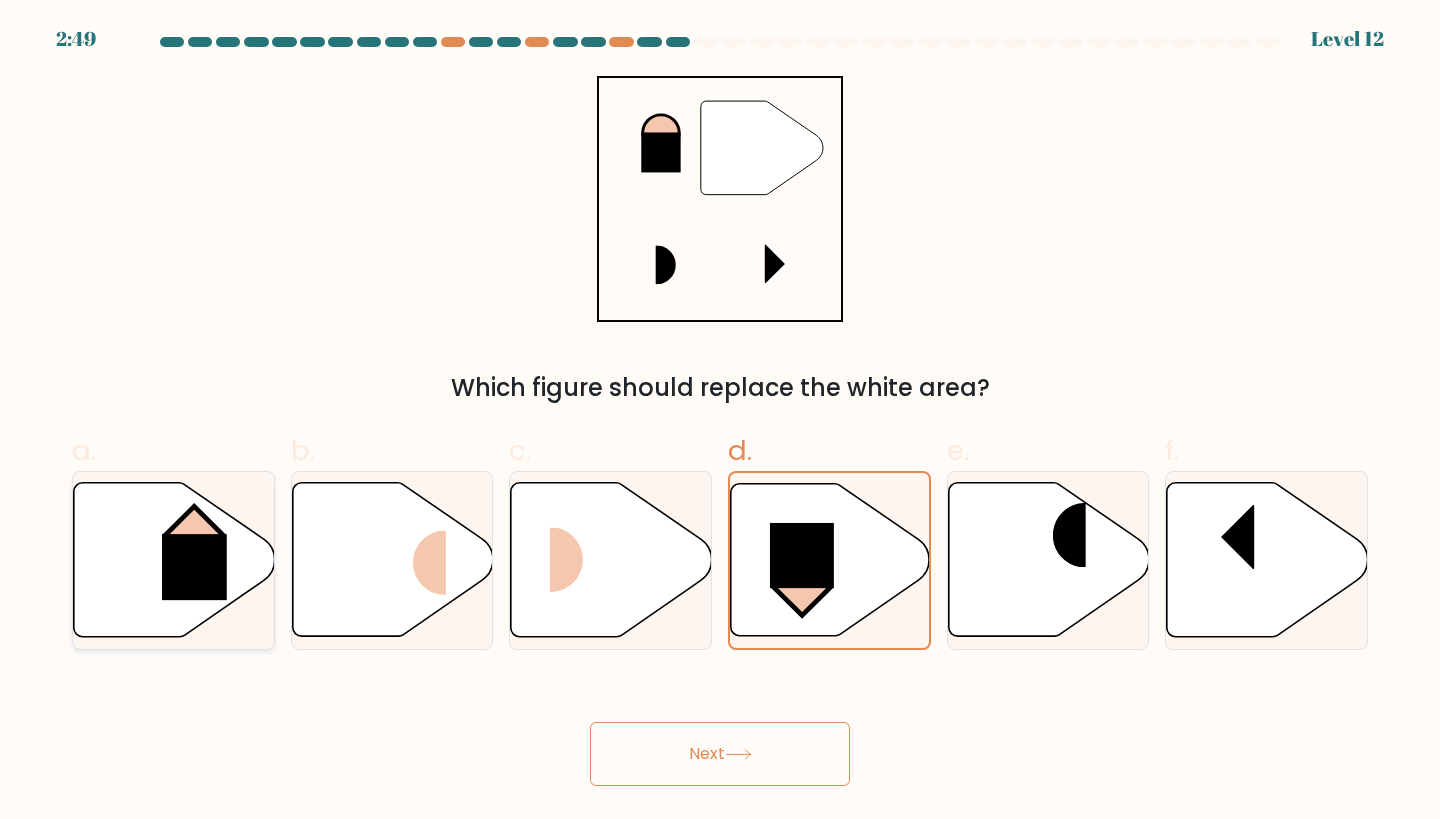 click at bounding box center (193, 534) 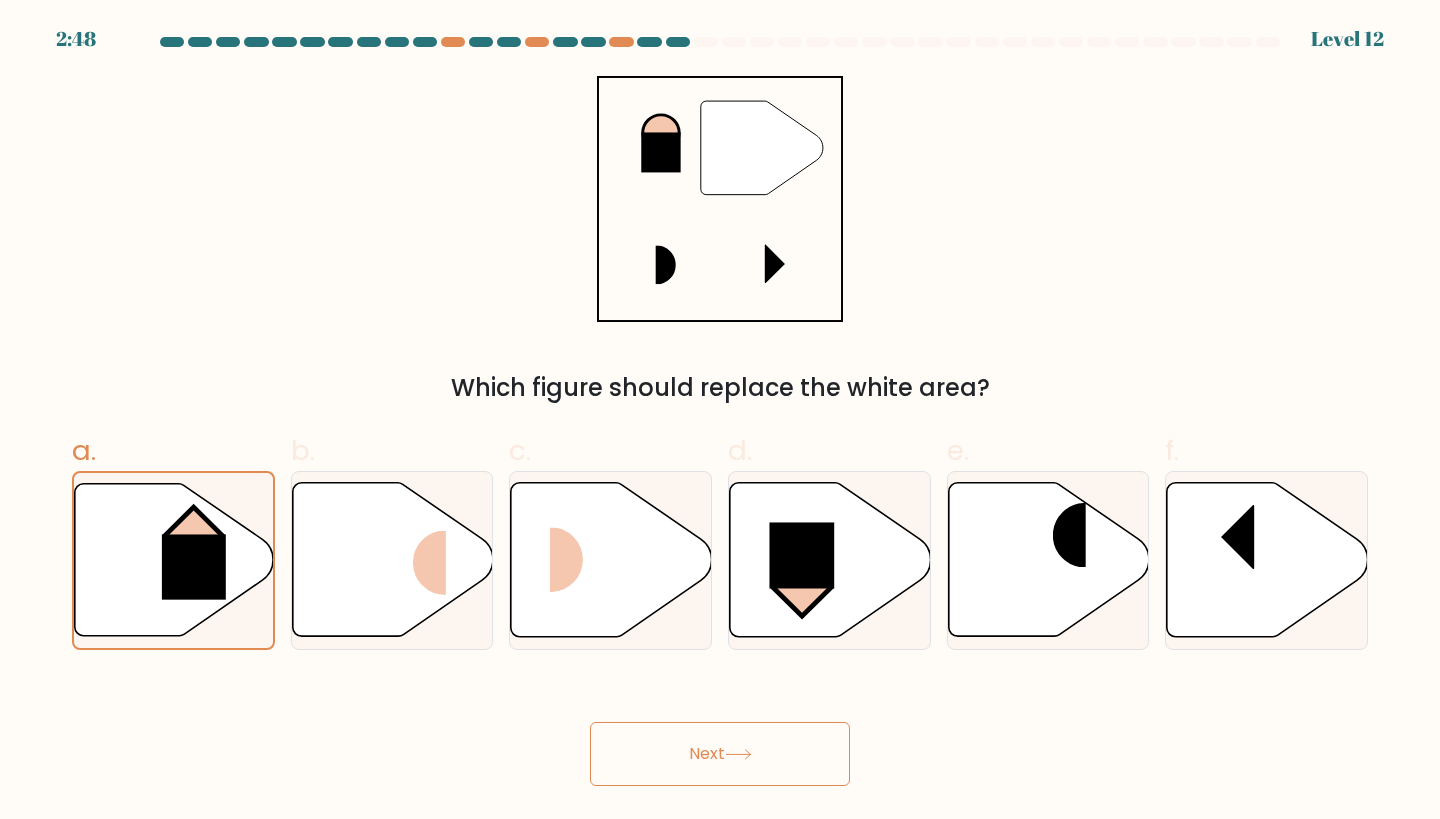 click on "Next" at bounding box center (720, 754) 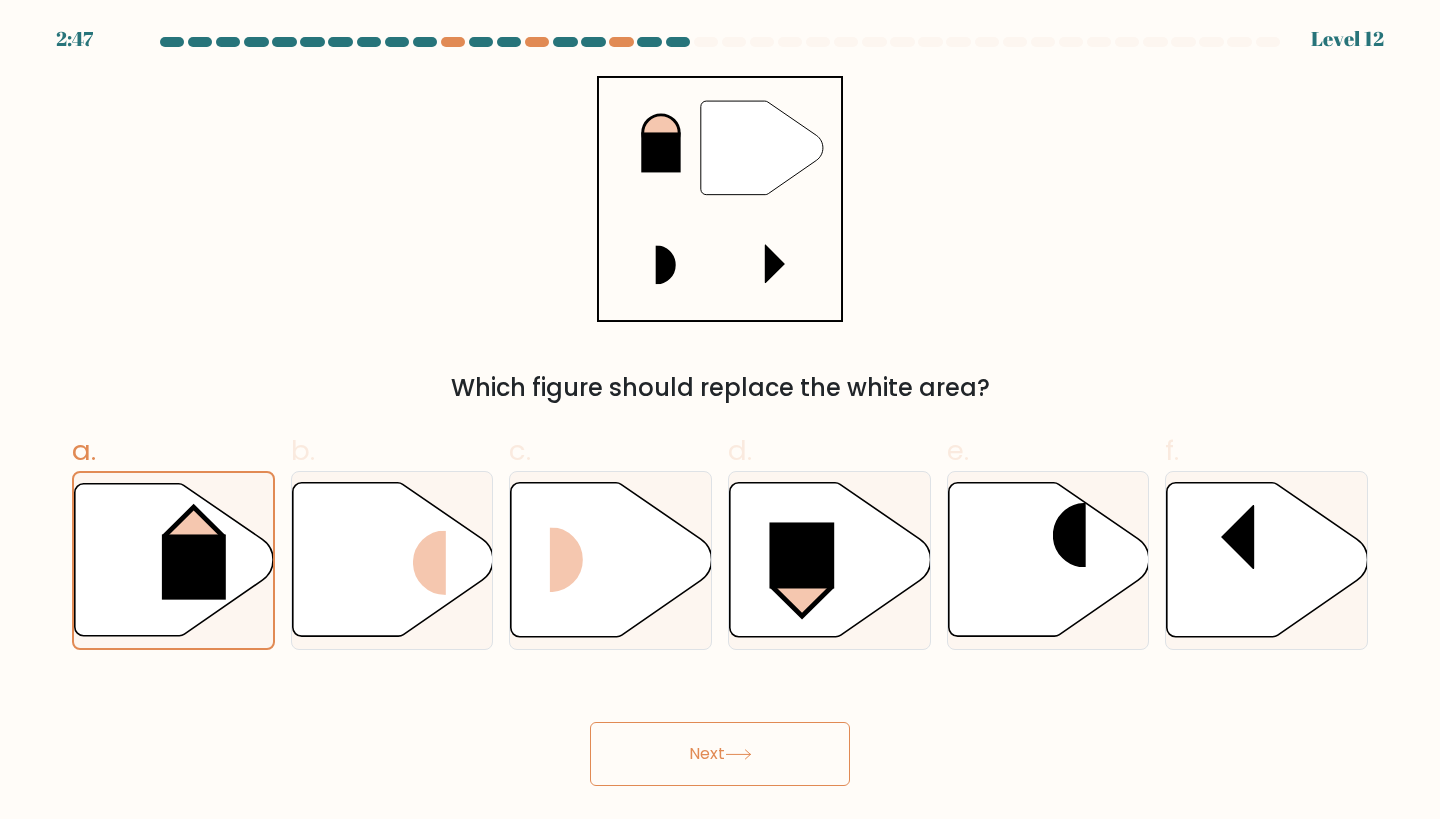 click on "Next" at bounding box center (720, 754) 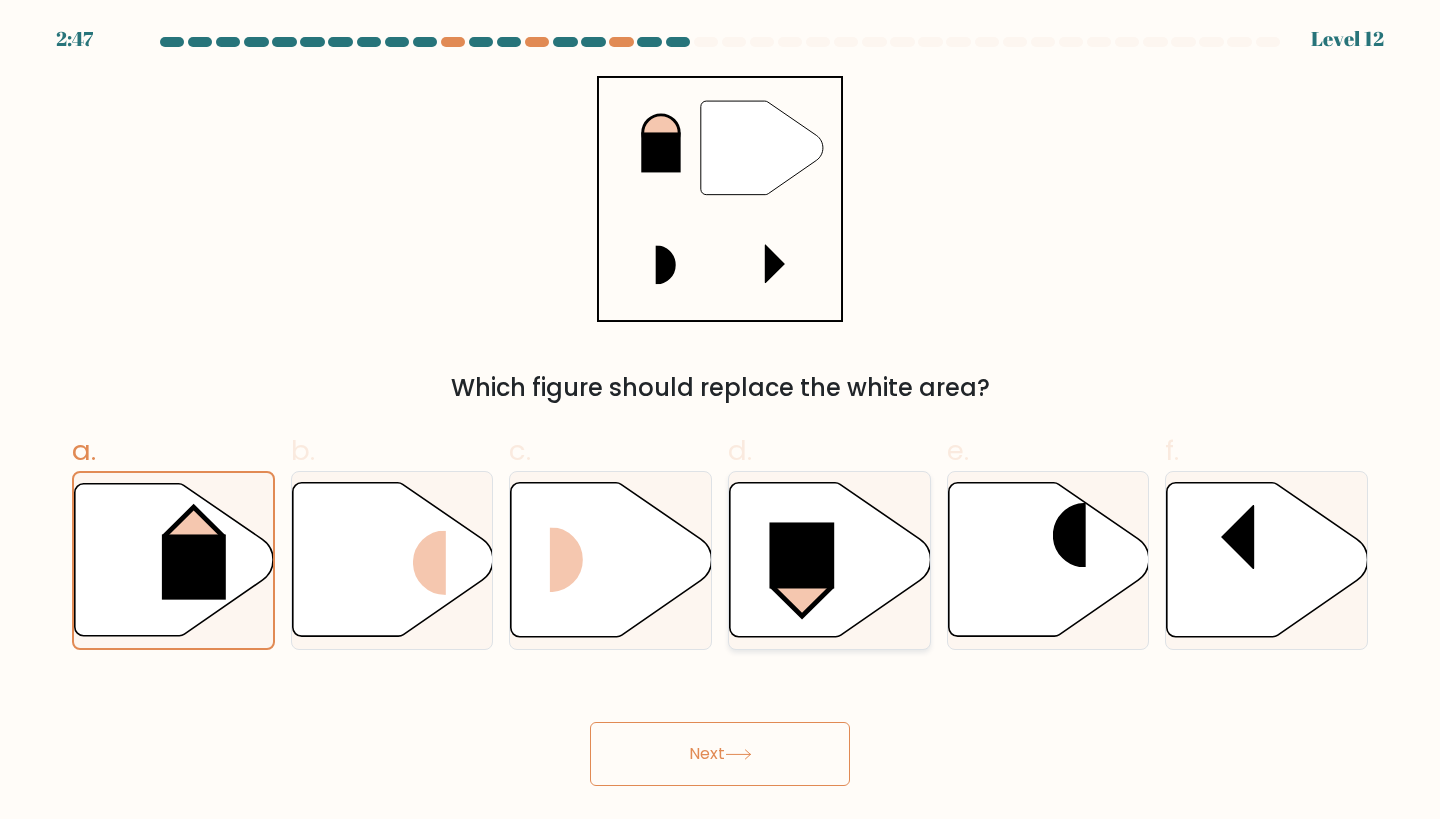 click at bounding box center [801, 555] 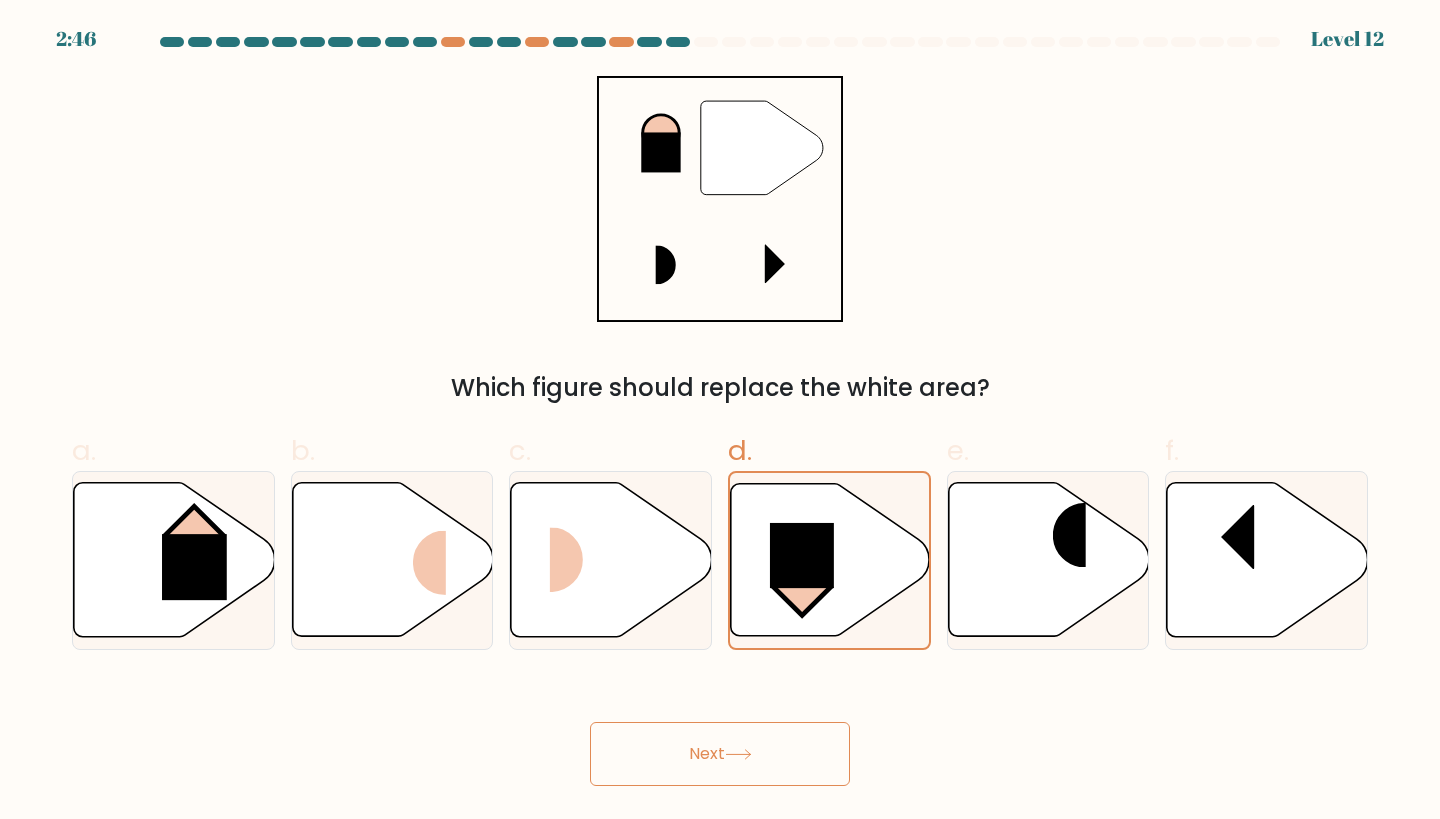 click on "Next" at bounding box center [720, 754] 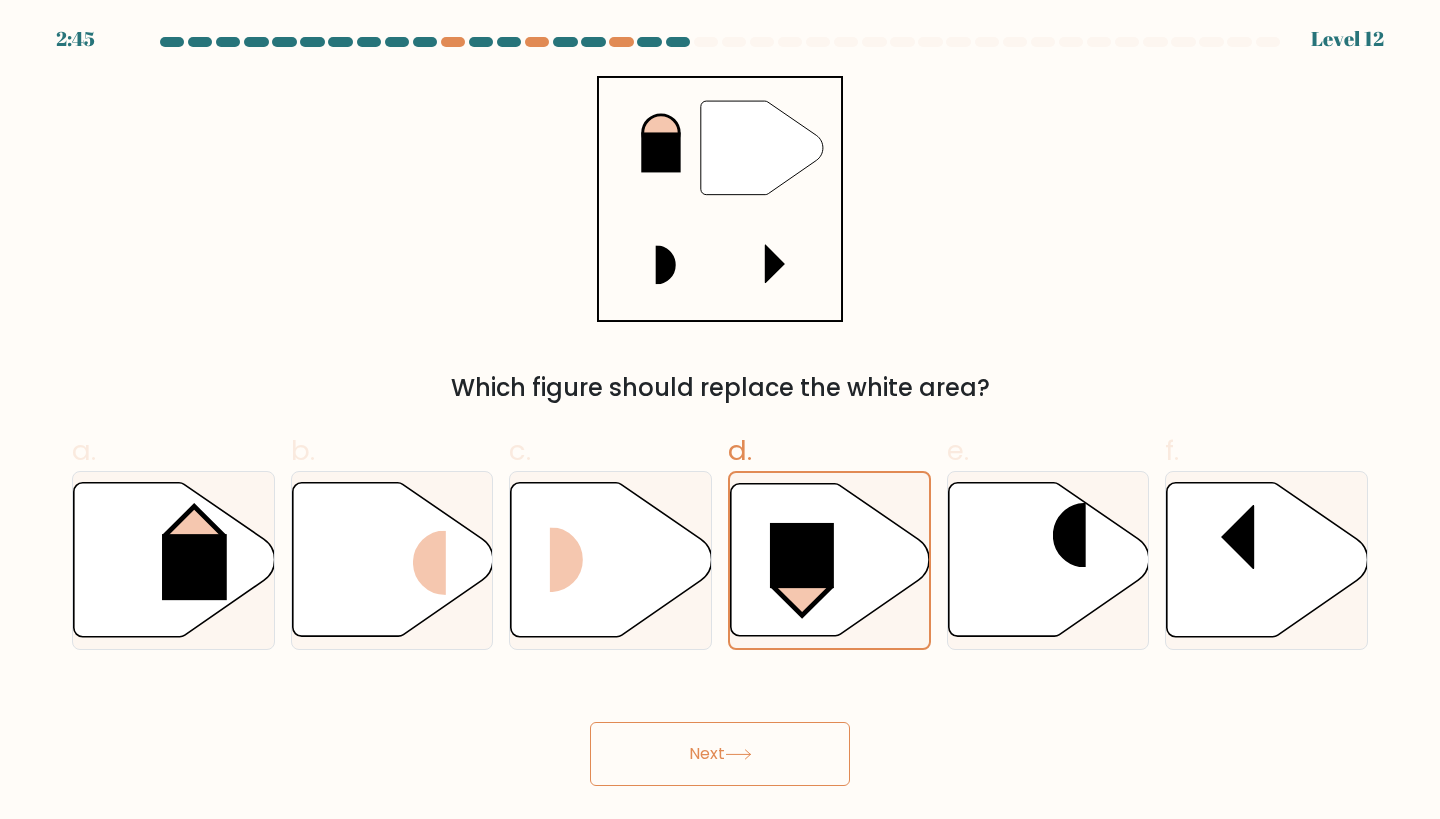 click on "Next" at bounding box center [720, 754] 